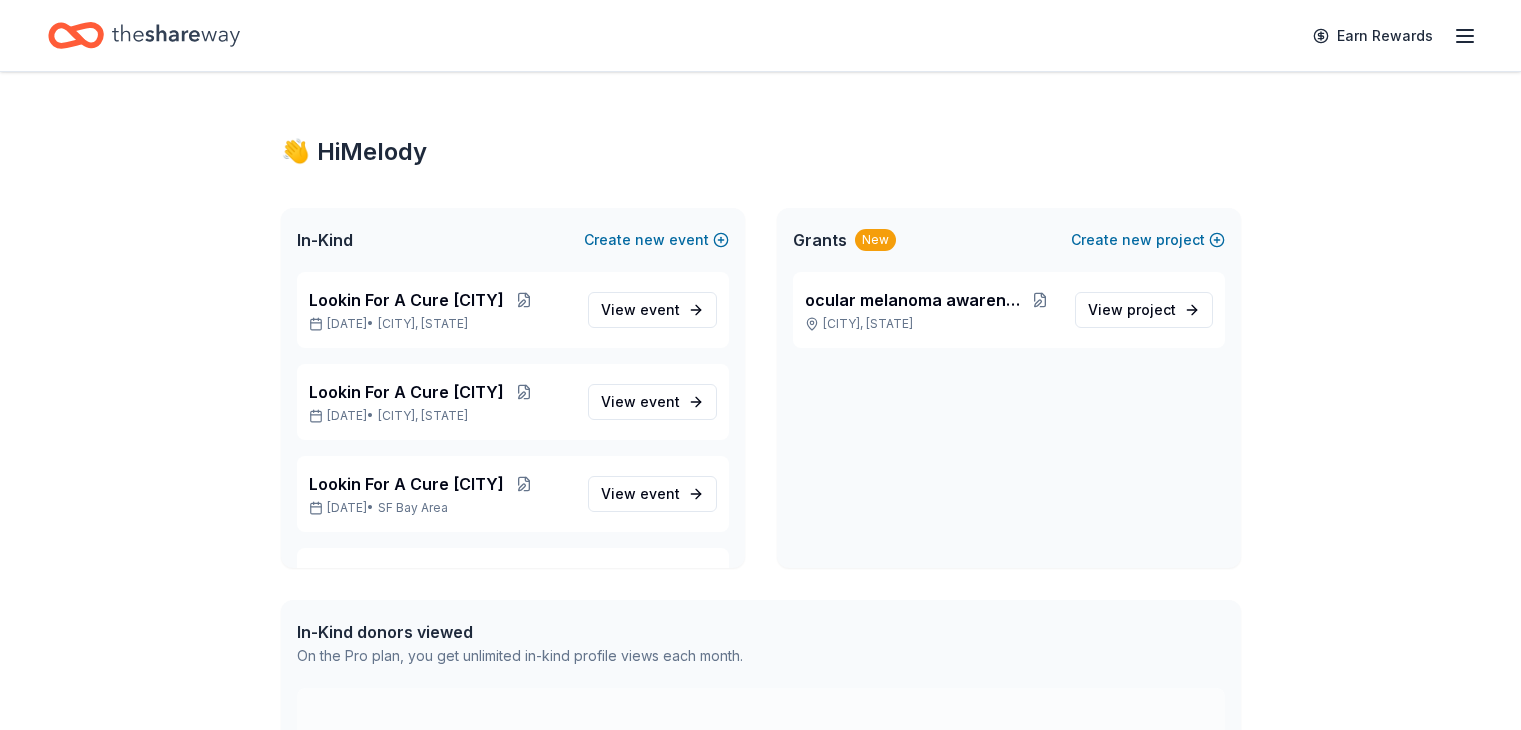 scroll, scrollTop: 0, scrollLeft: 0, axis: both 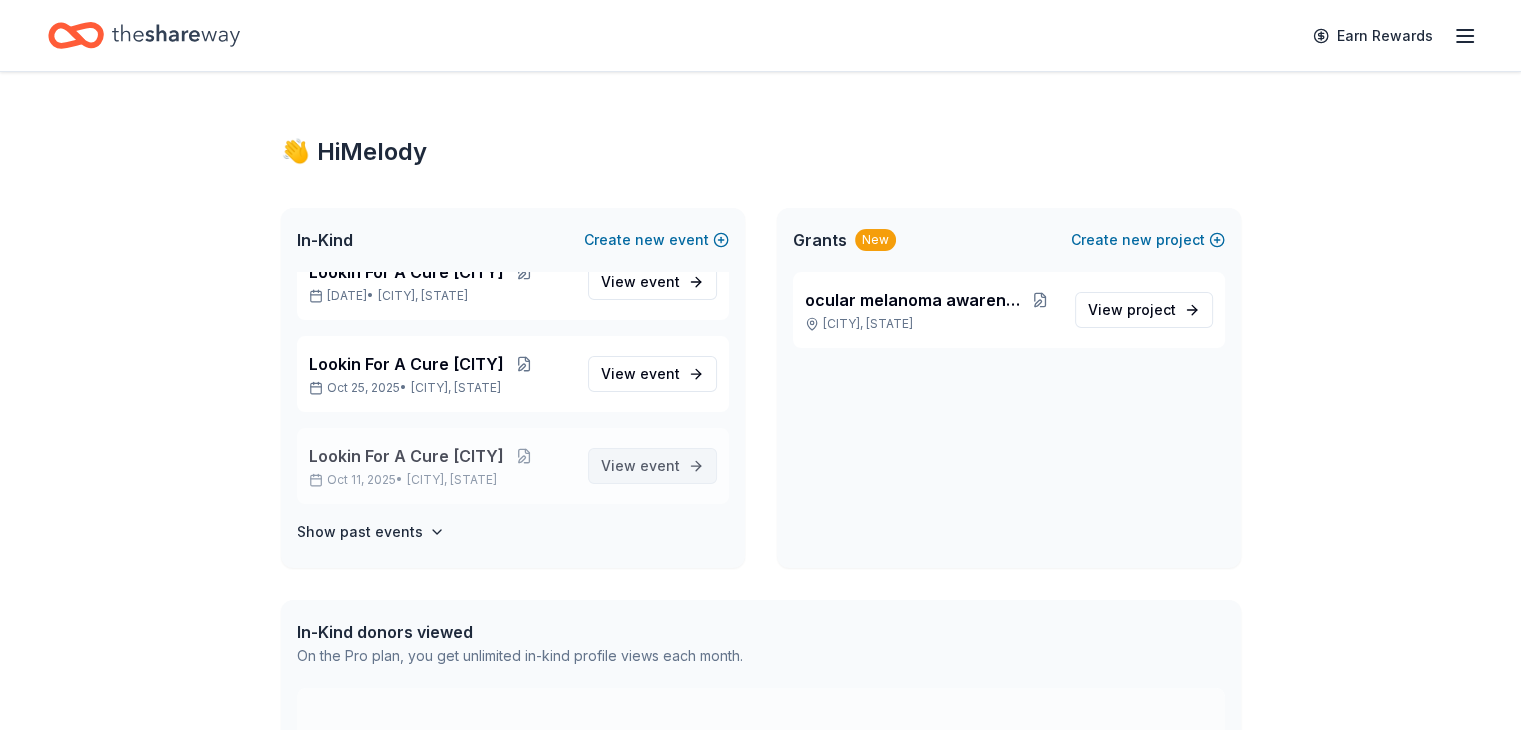click on "View   event" at bounding box center (640, 466) 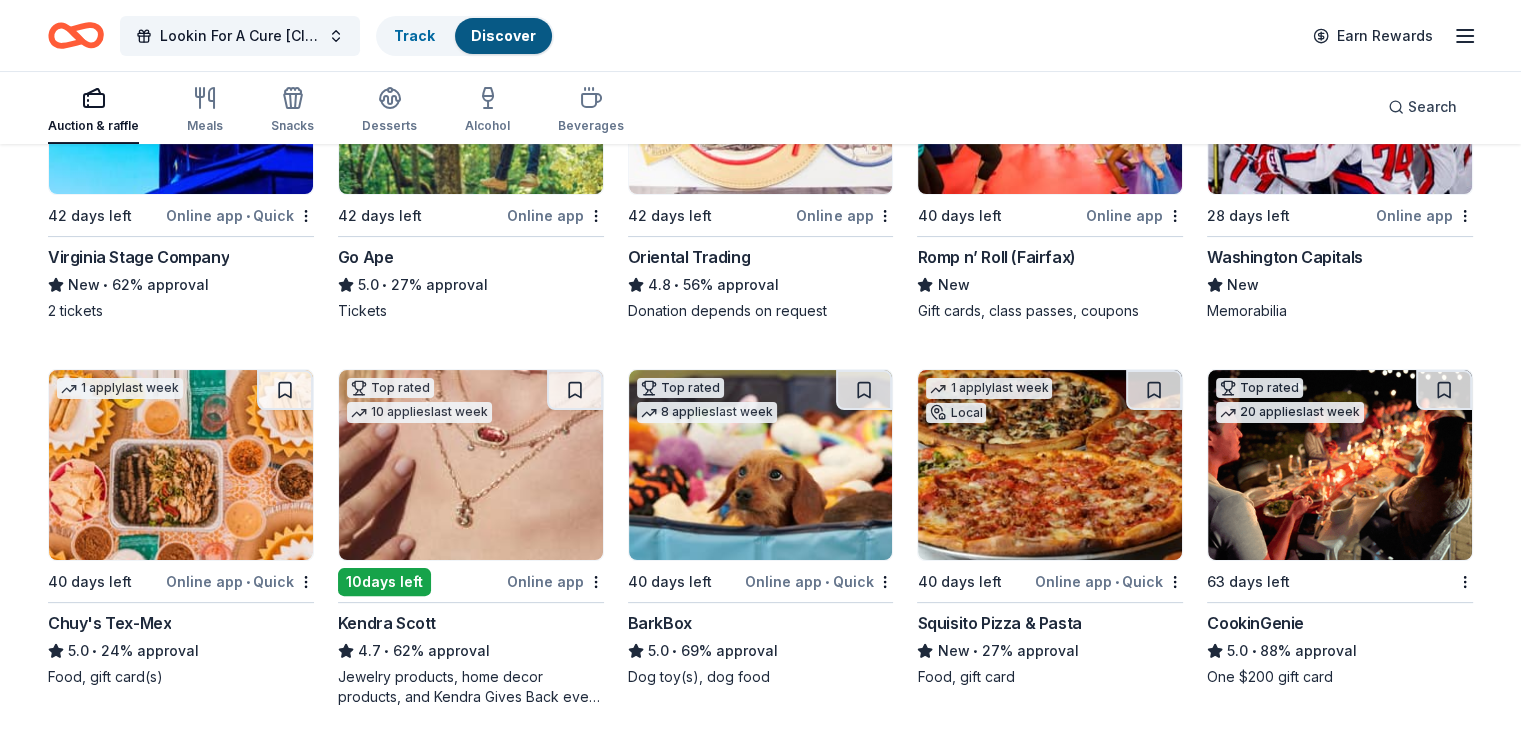 scroll, scrollTop: 400, scrollLeft: 0, axis: vertical 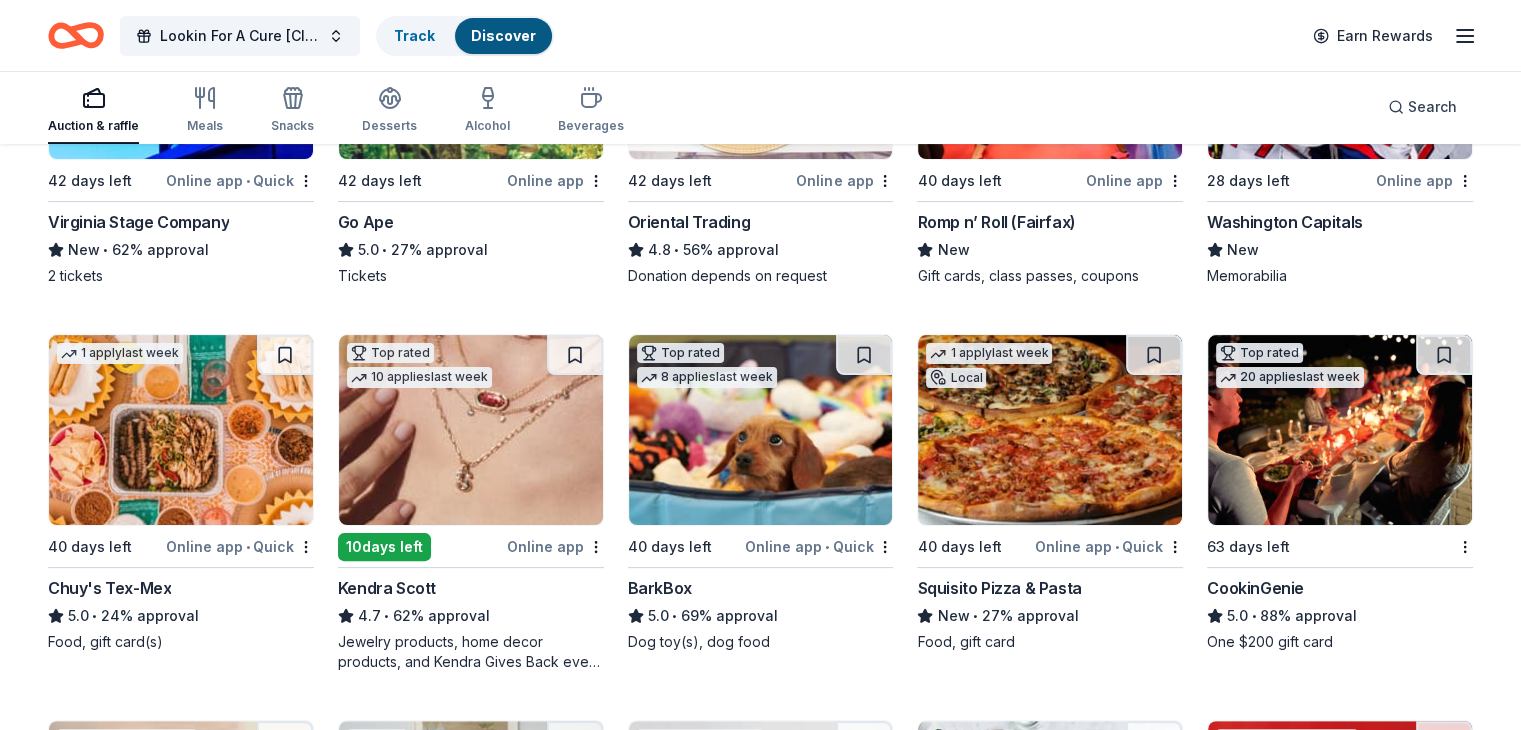 click on "Chuy's Tex-Mex" at bounding box center (109, 588) 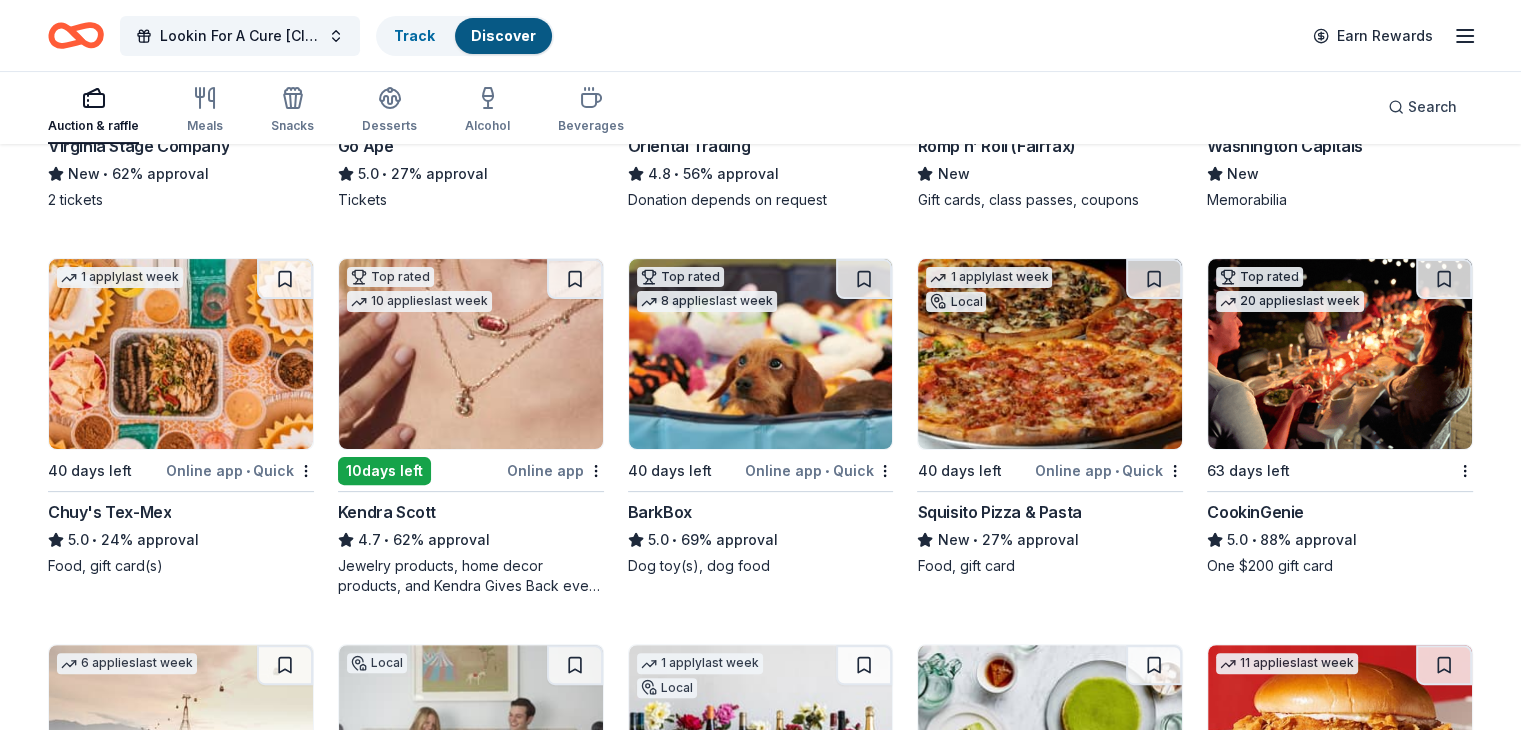scroll, scrollTop: 500, scrollLeft: 0, axis: vertical 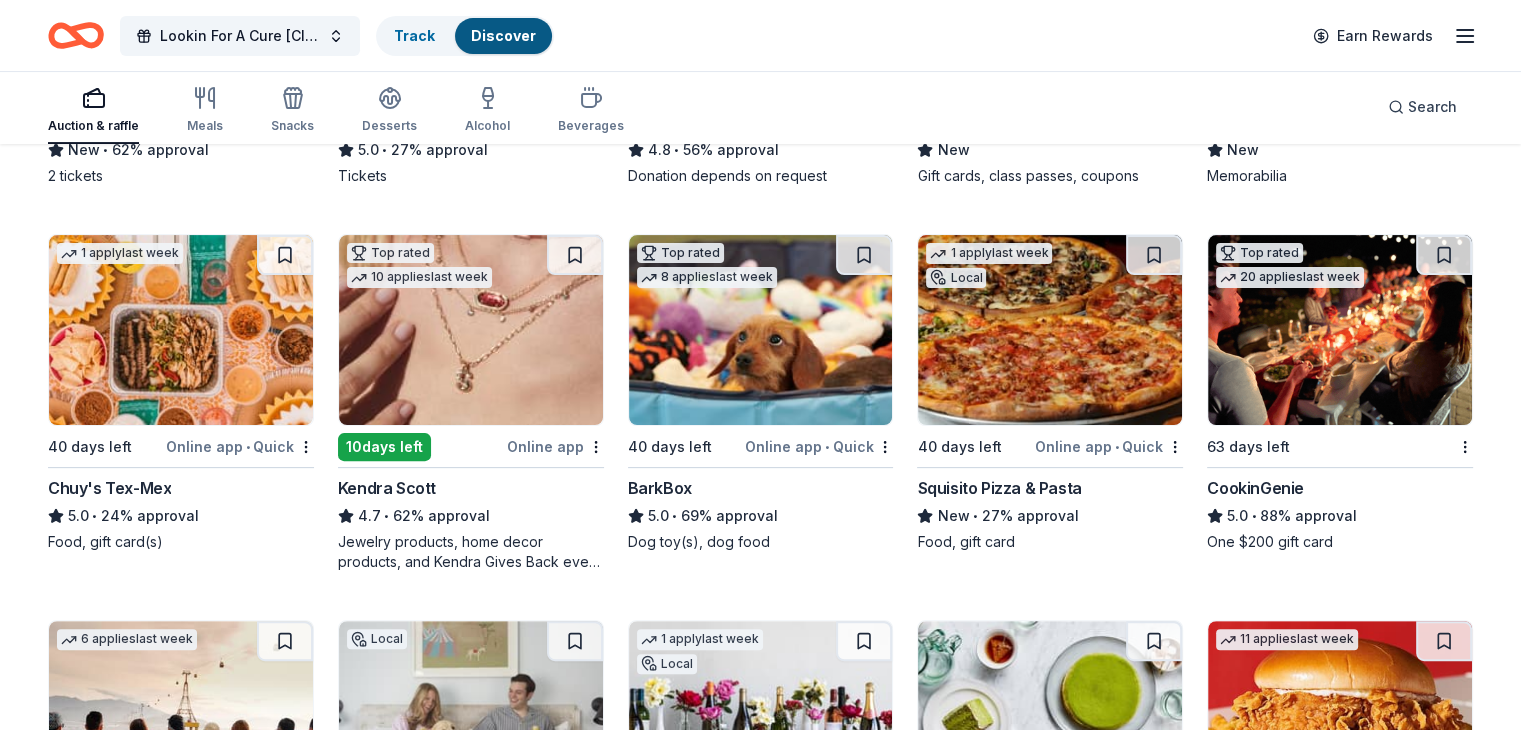 click on "Squisito Pizza & Pasta" at bounding box center [999, 488] 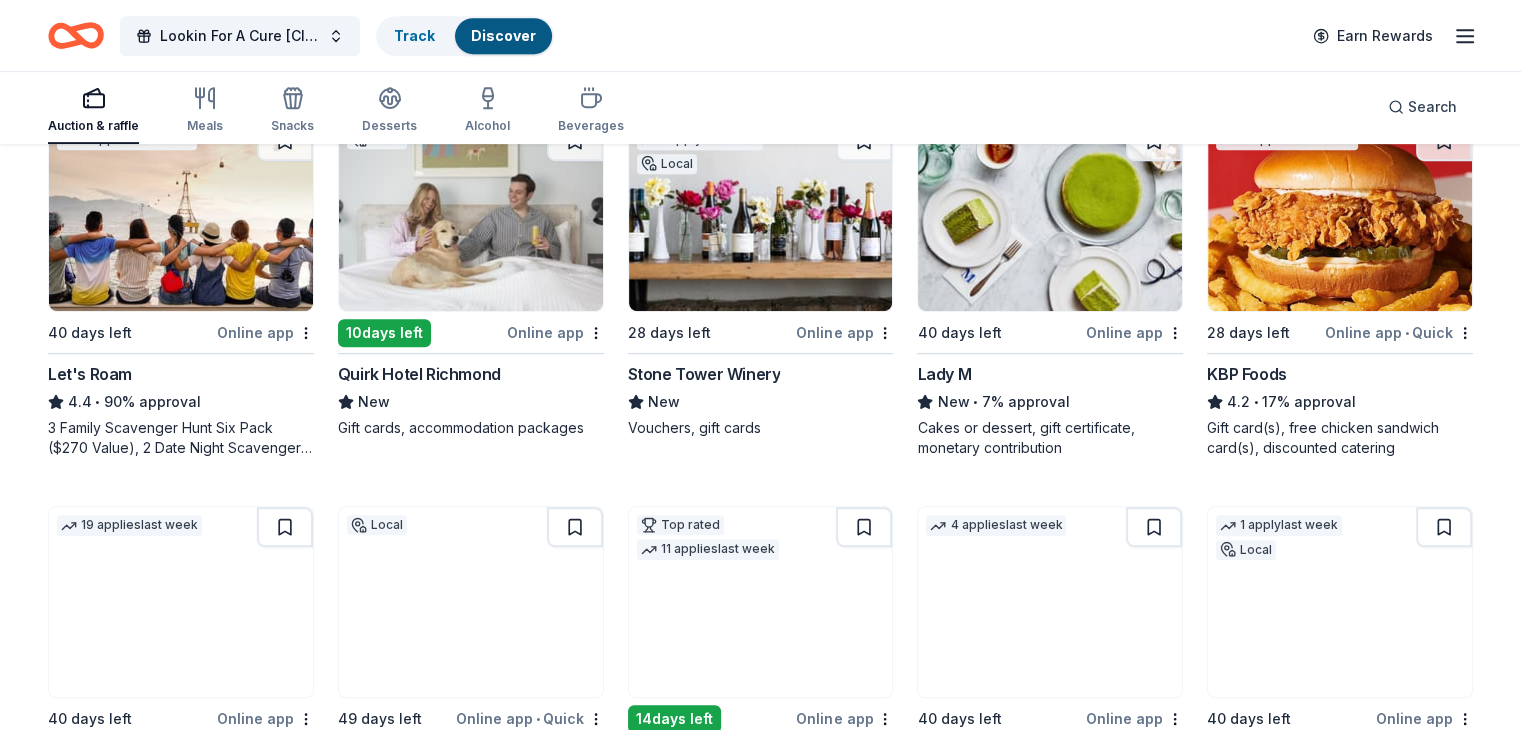 scroll, scrollTop: 1272, scrollLeft: 0, axis: vertical 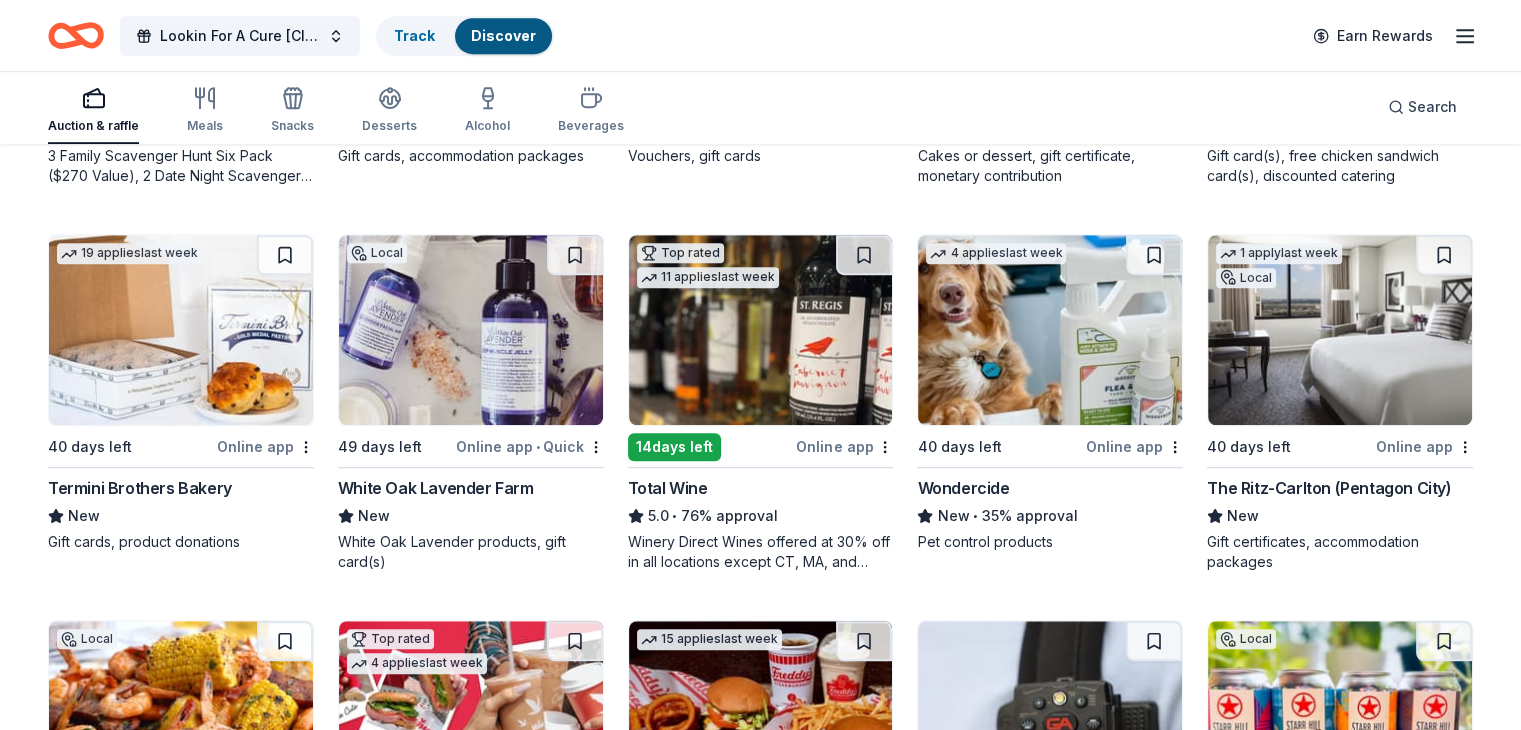 click at bounding box center (471, 330) 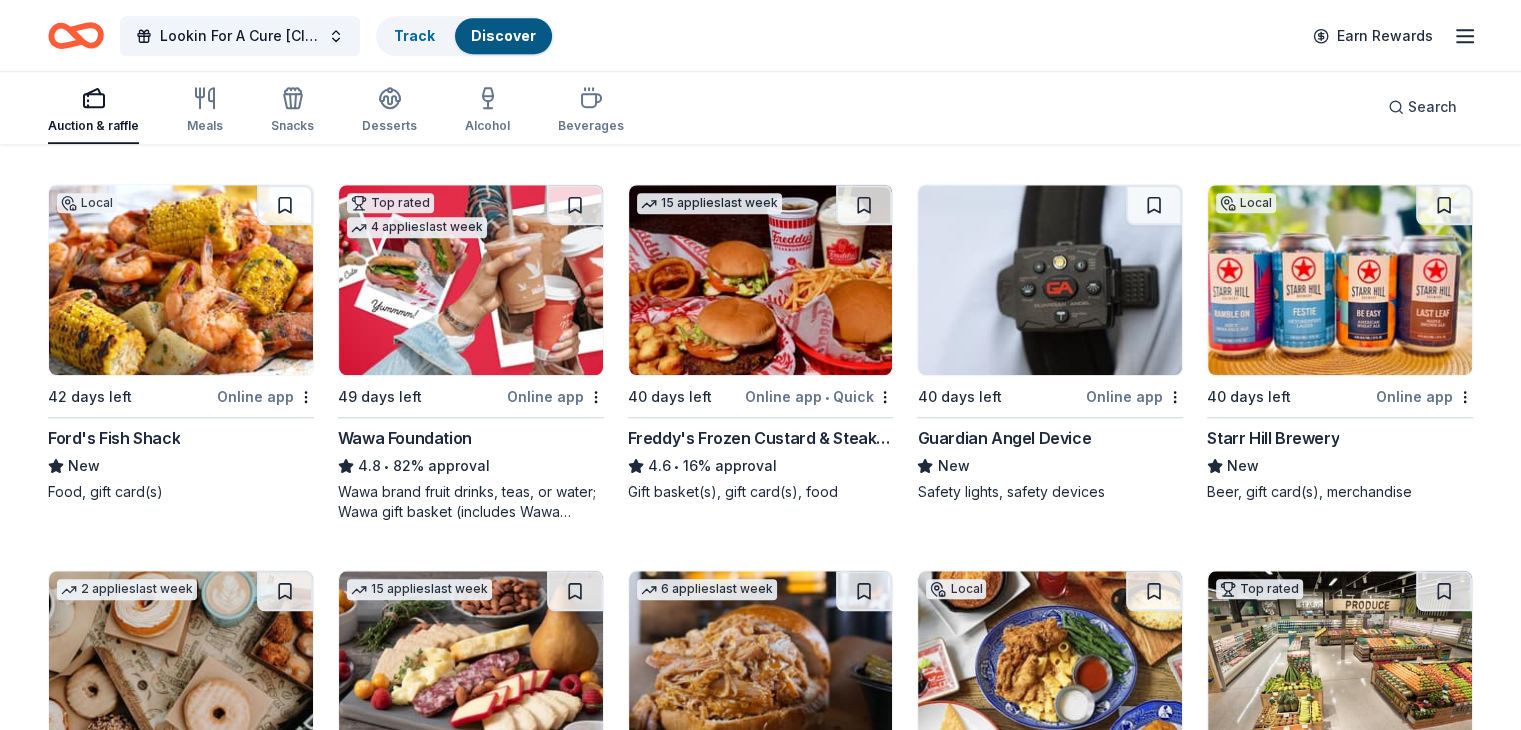 scroll, scrollTop: 1672, scrollLeft: 0, axis: vertical 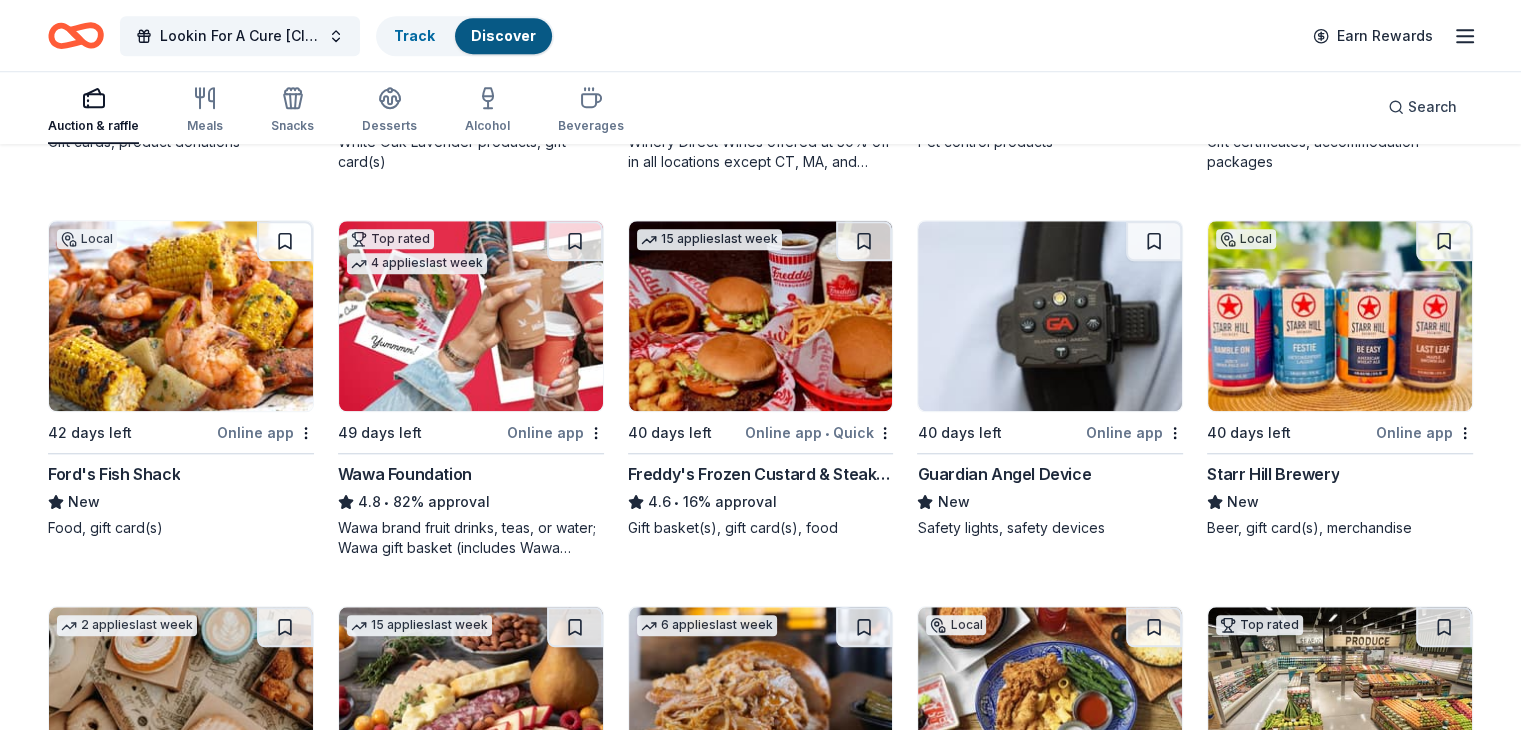 click at bounding box center (181, 316) 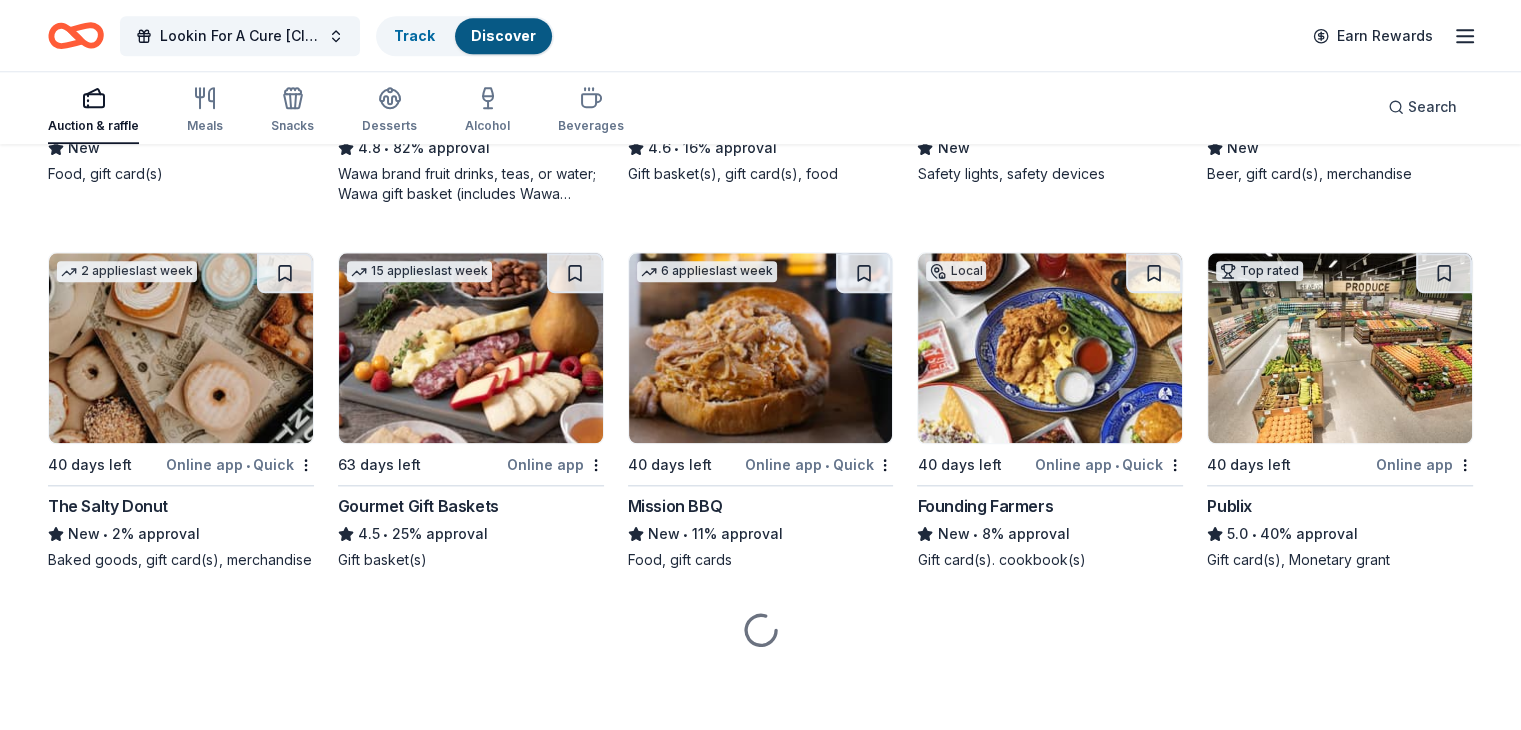 scroll, scrollTop: 2044, scrollLeft: 0, axis: vertical 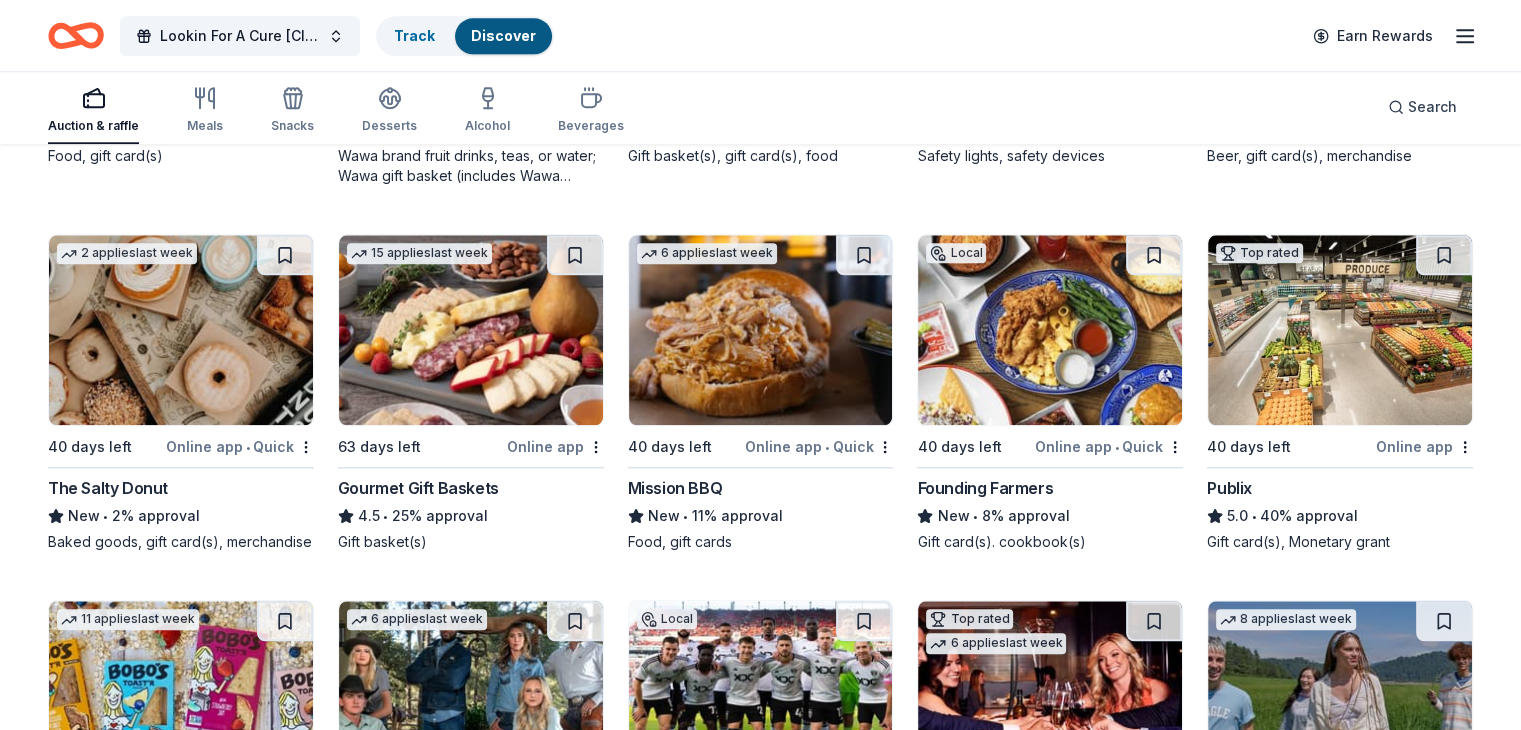 click at bounding box center (1050, 330) 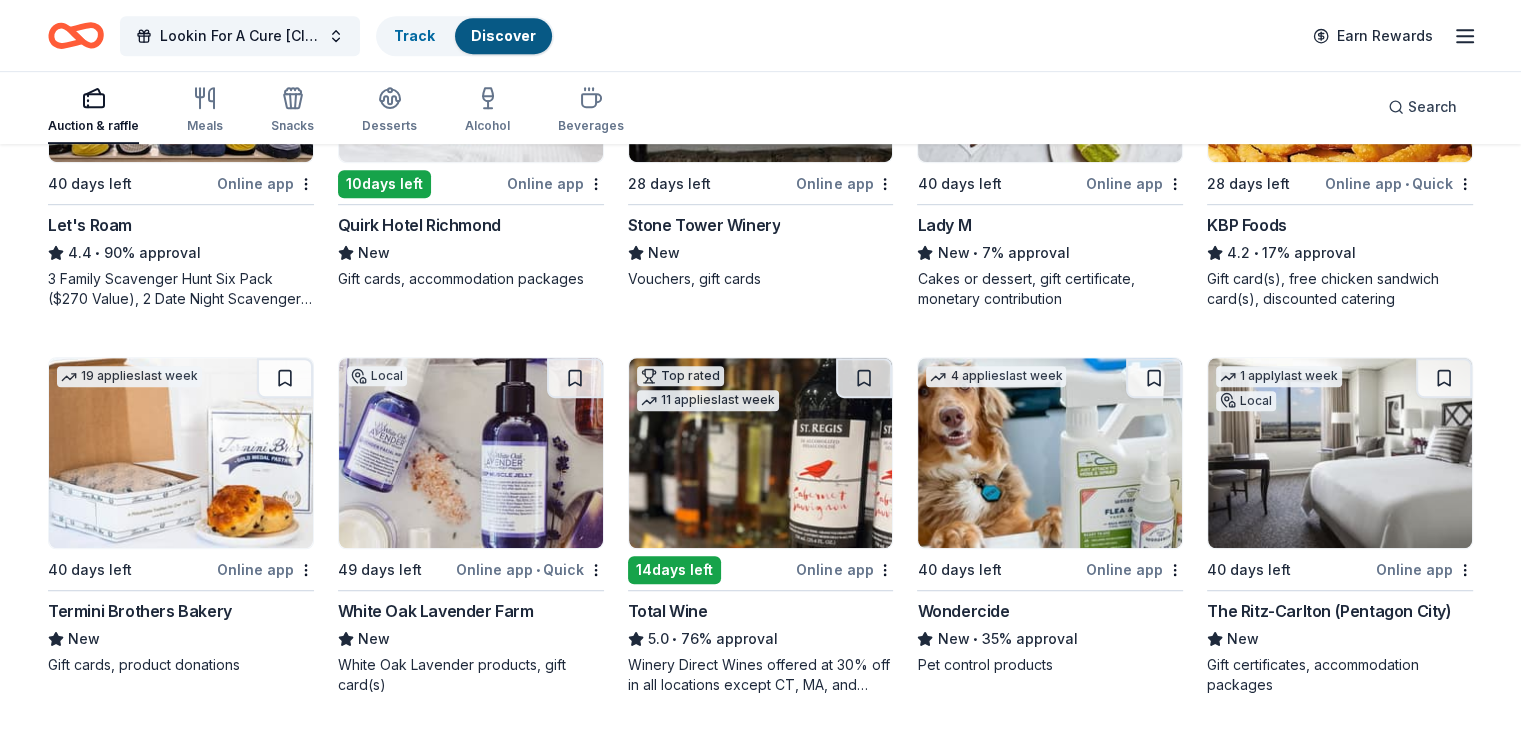 scroll, scrollTop: 1144, scrollLeft: 0, axis: vertical 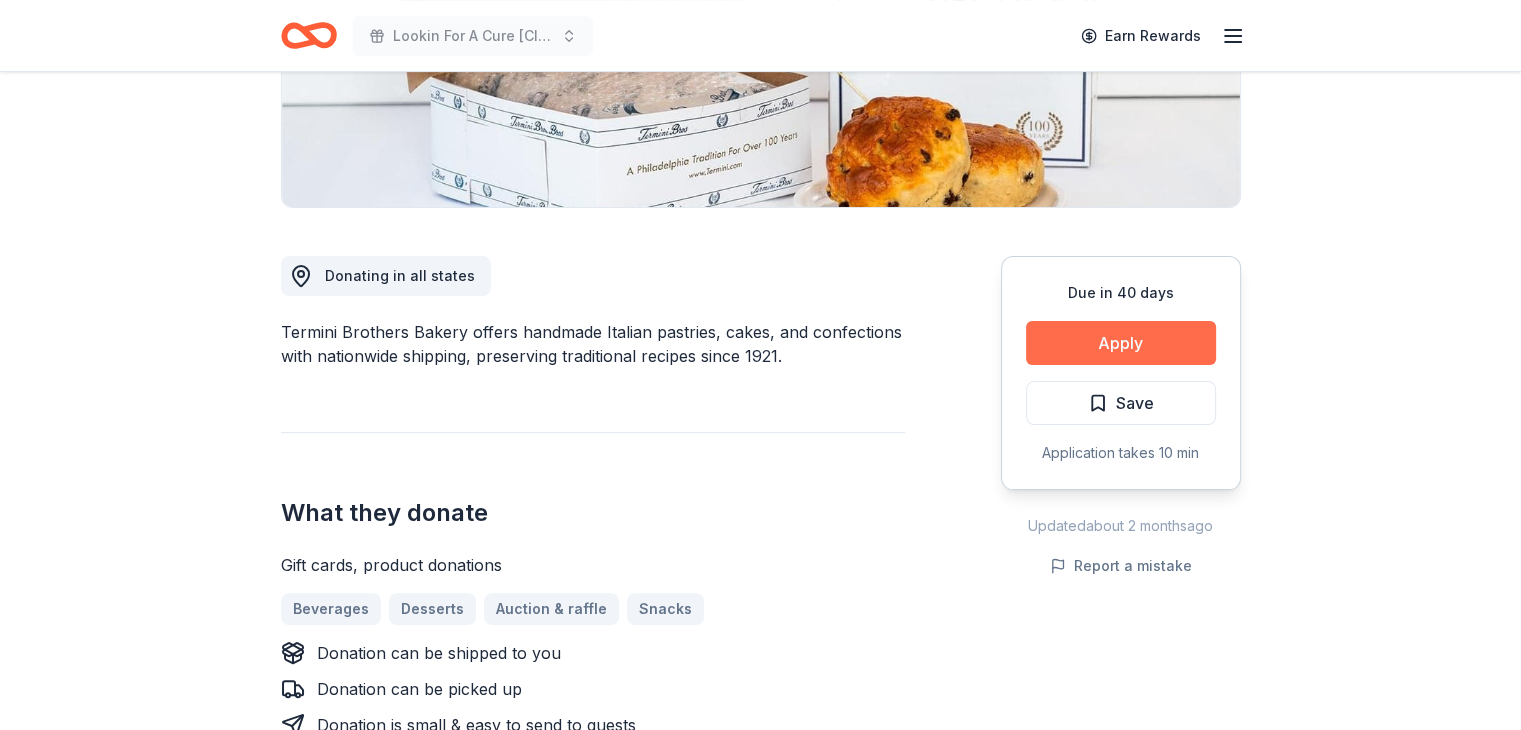 click on "Apply" at bounding box center [1121, 343] 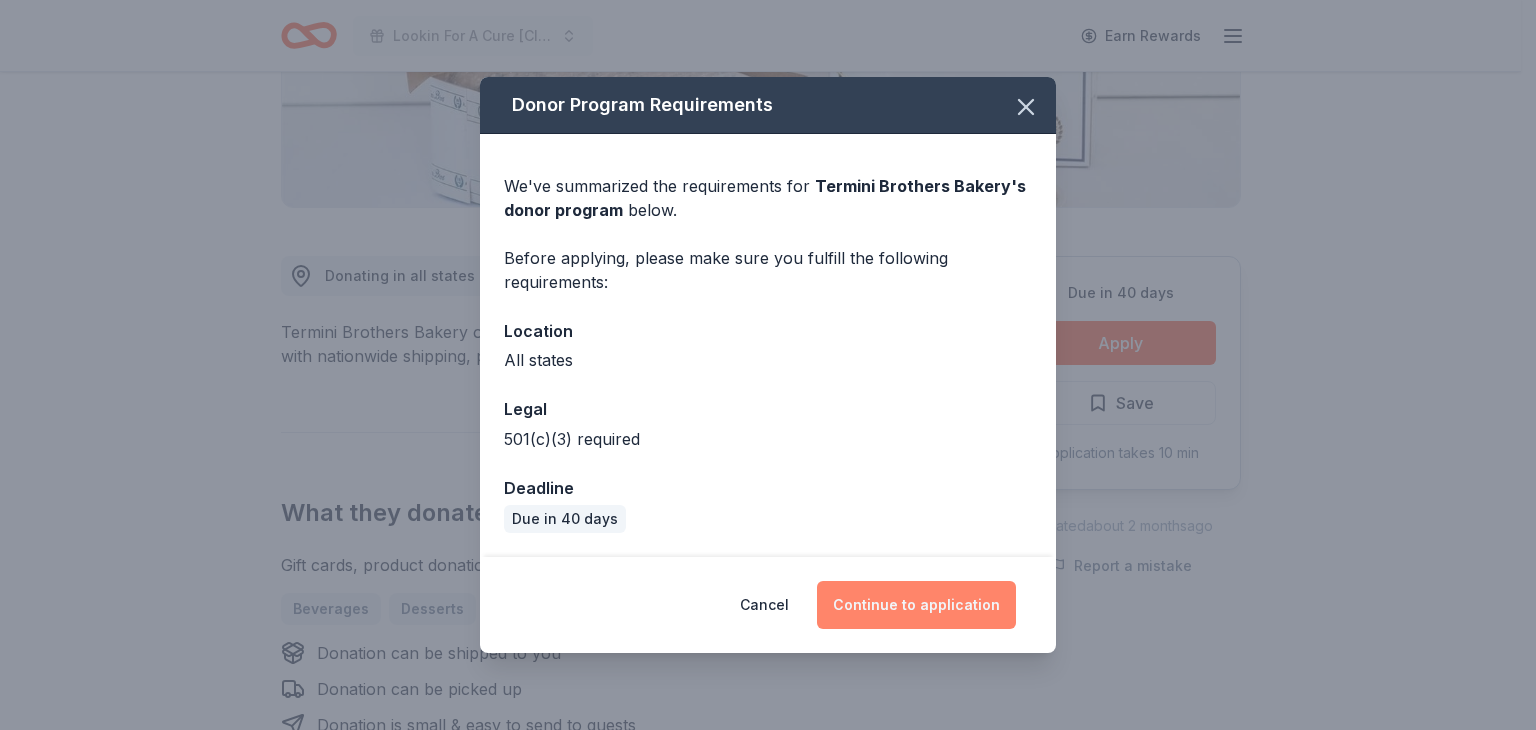 click on "Continue to application" at bounding box center (916, 605) 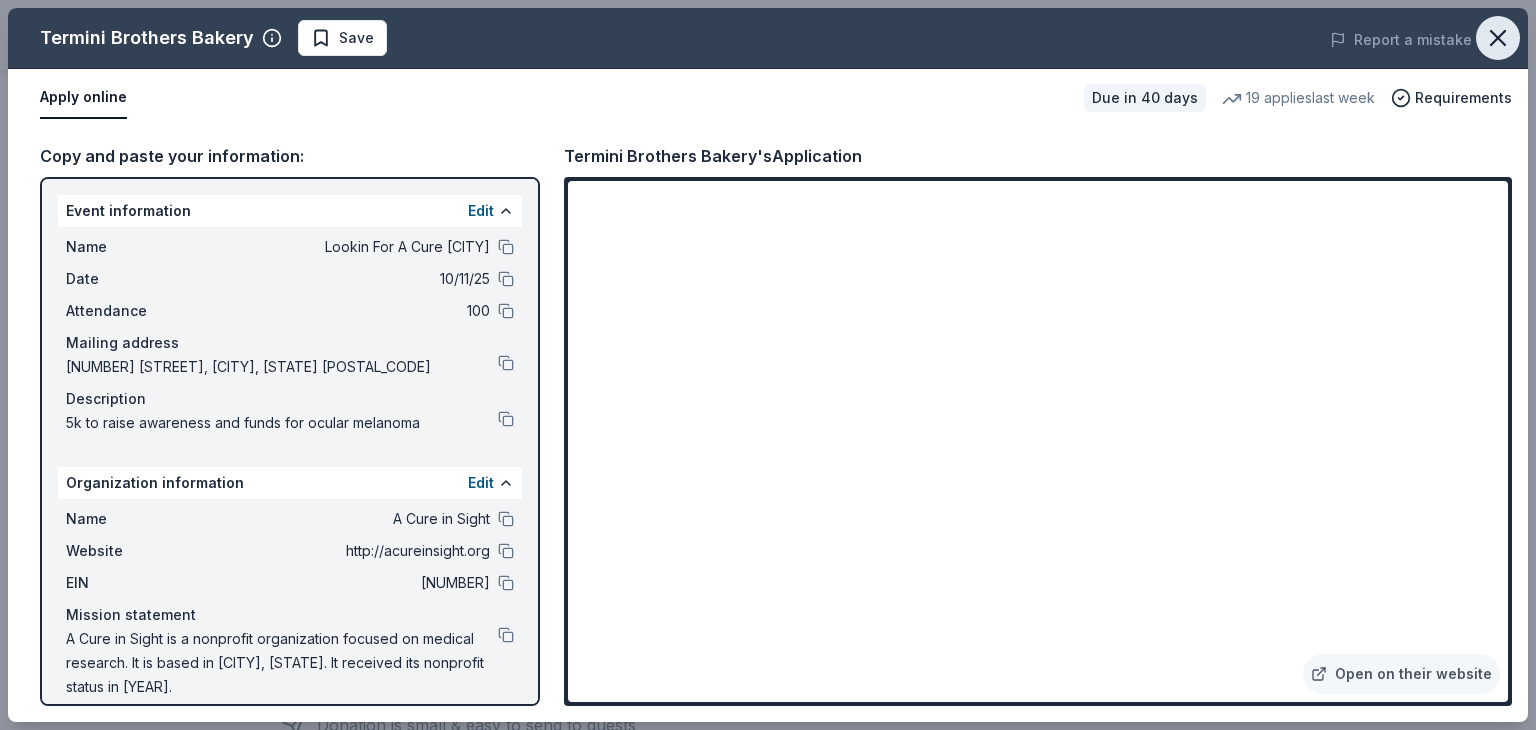click 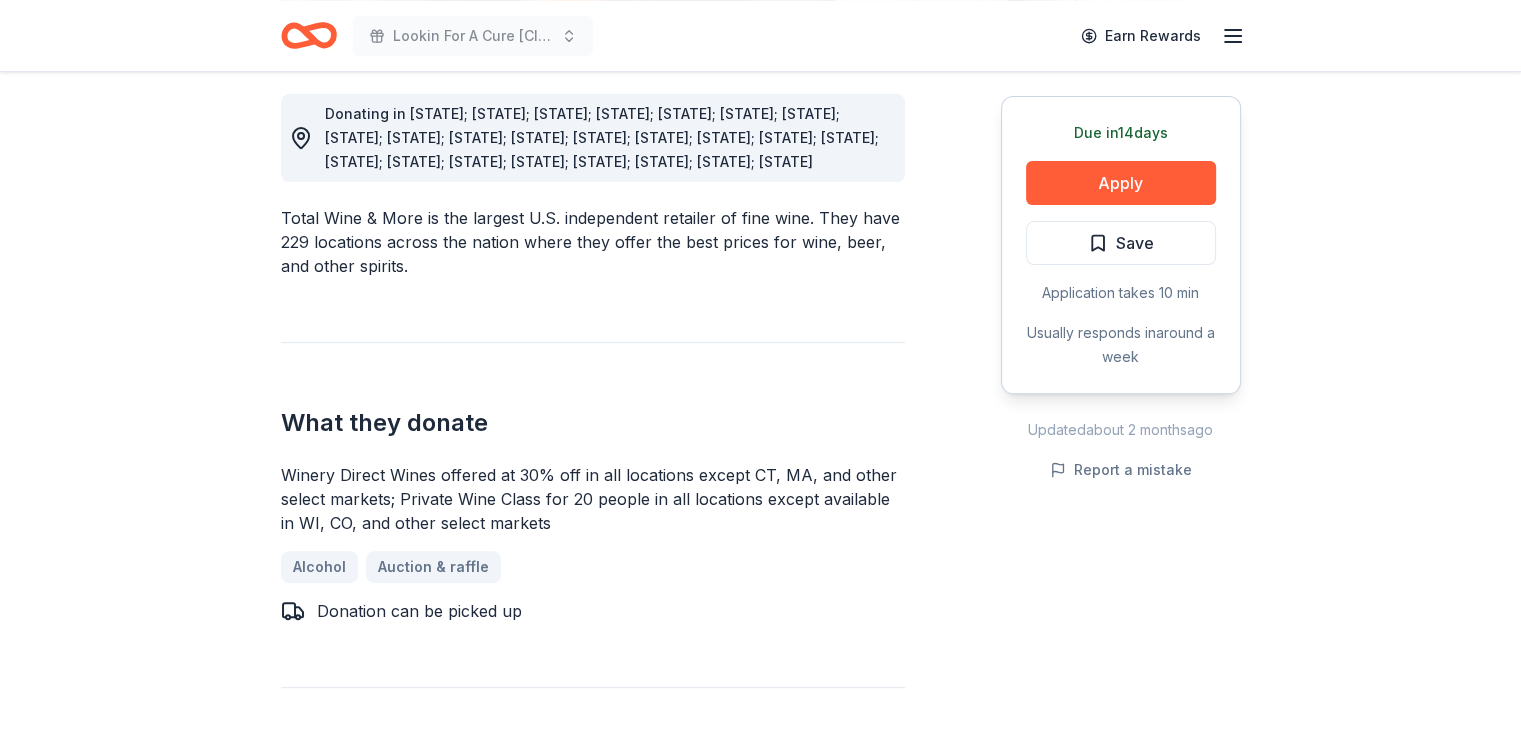 scroll, scrollTop: 600, scrollLeft: 0, axis: vertical 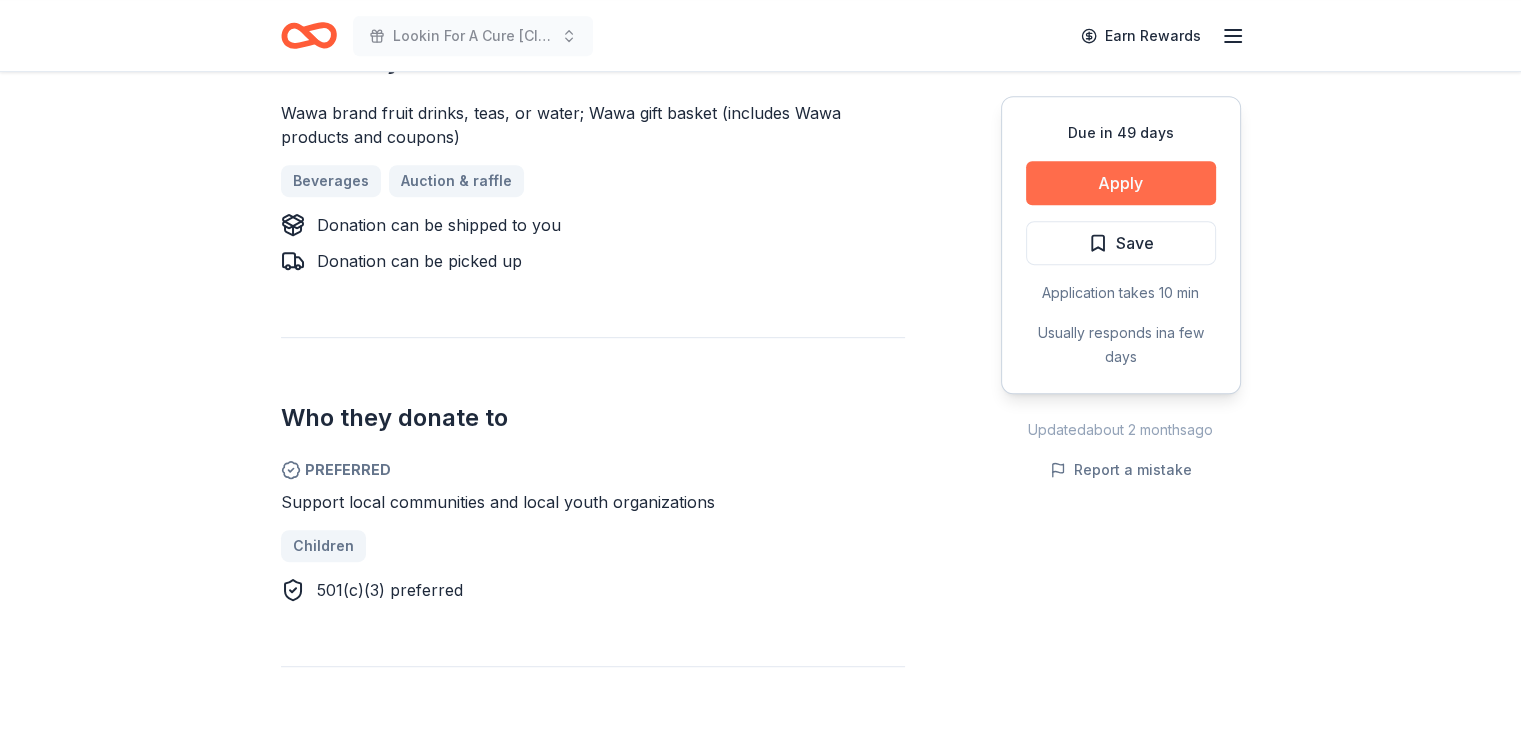 click on "Apply" at bounding box center (1121, 183) 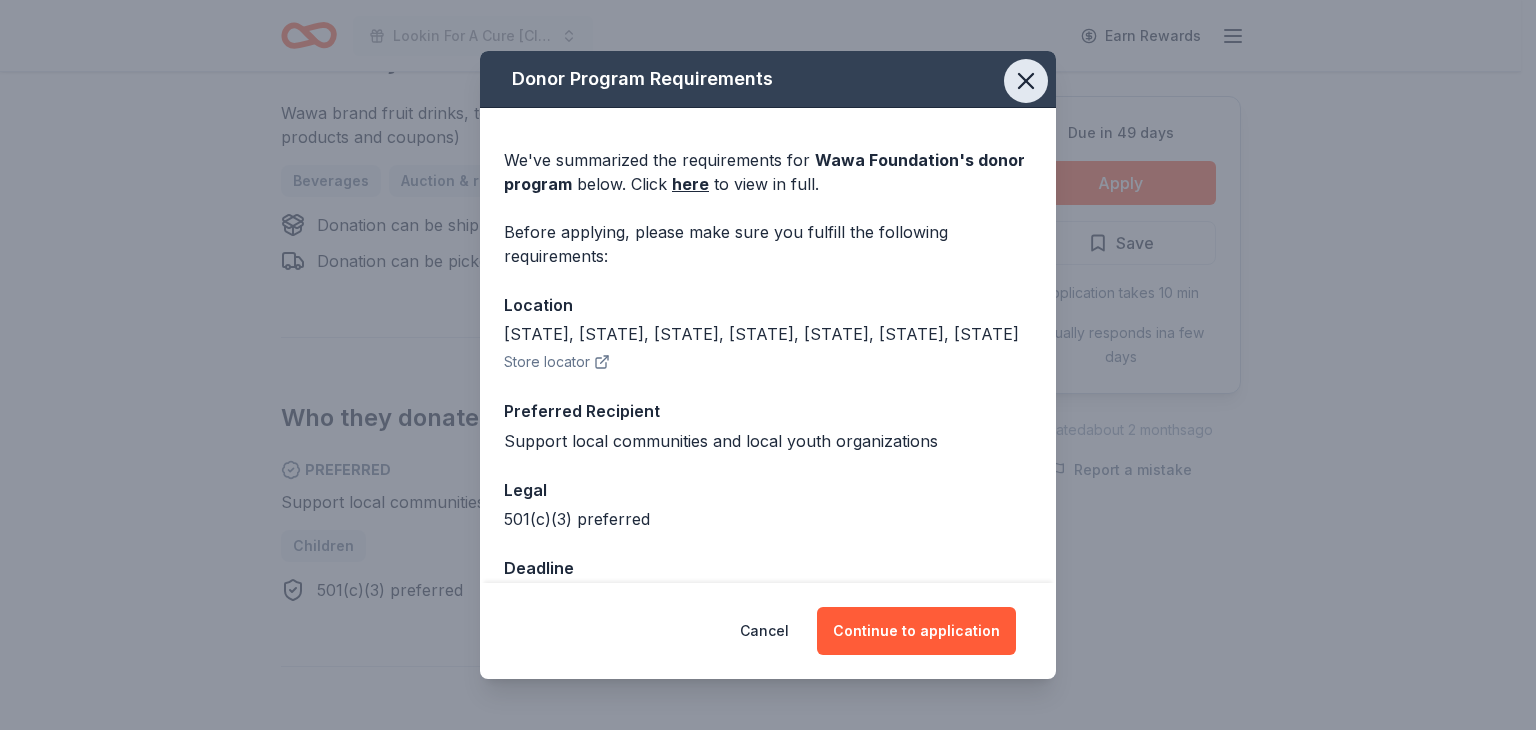 click 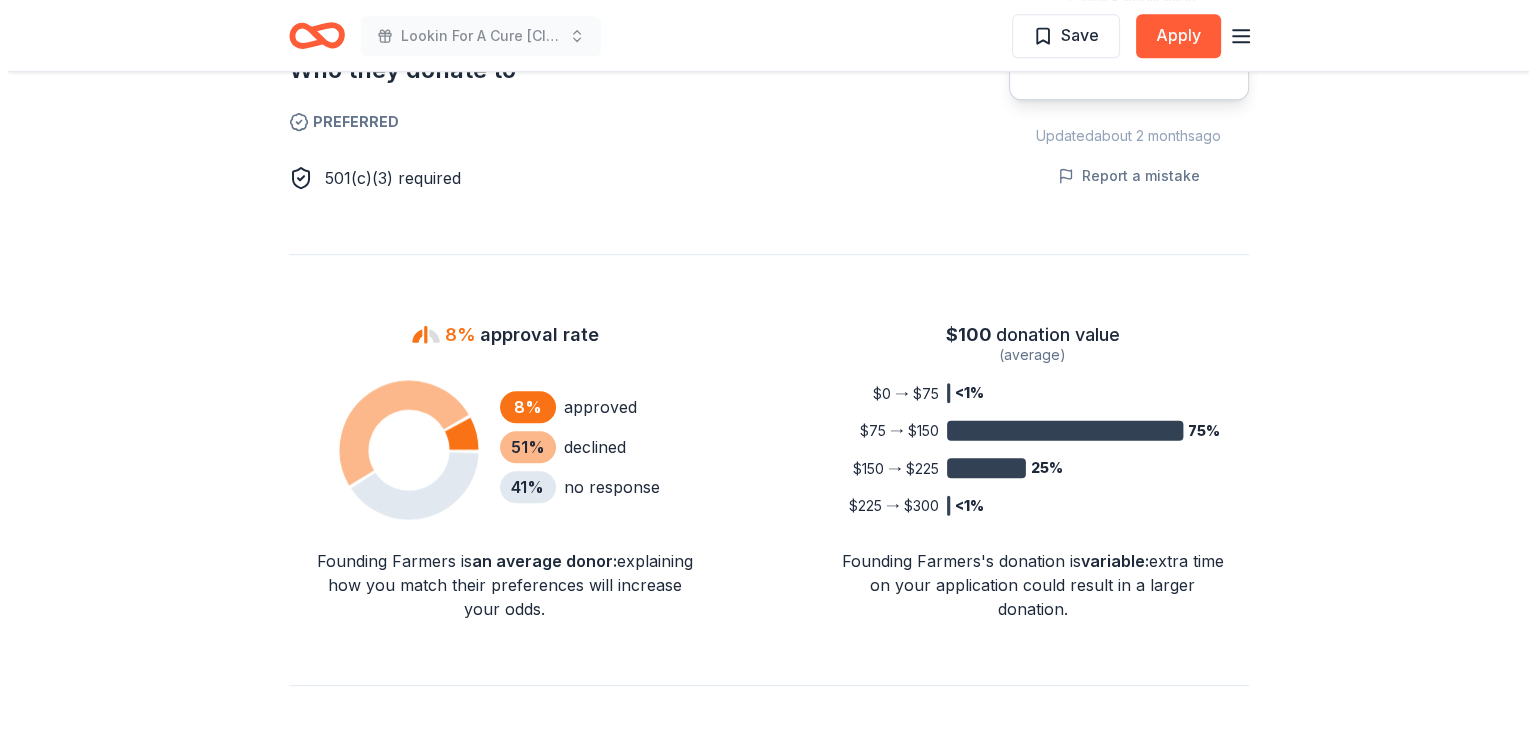 scroll, scrollTop: 800, scrollLeft: 0, axis: vertical 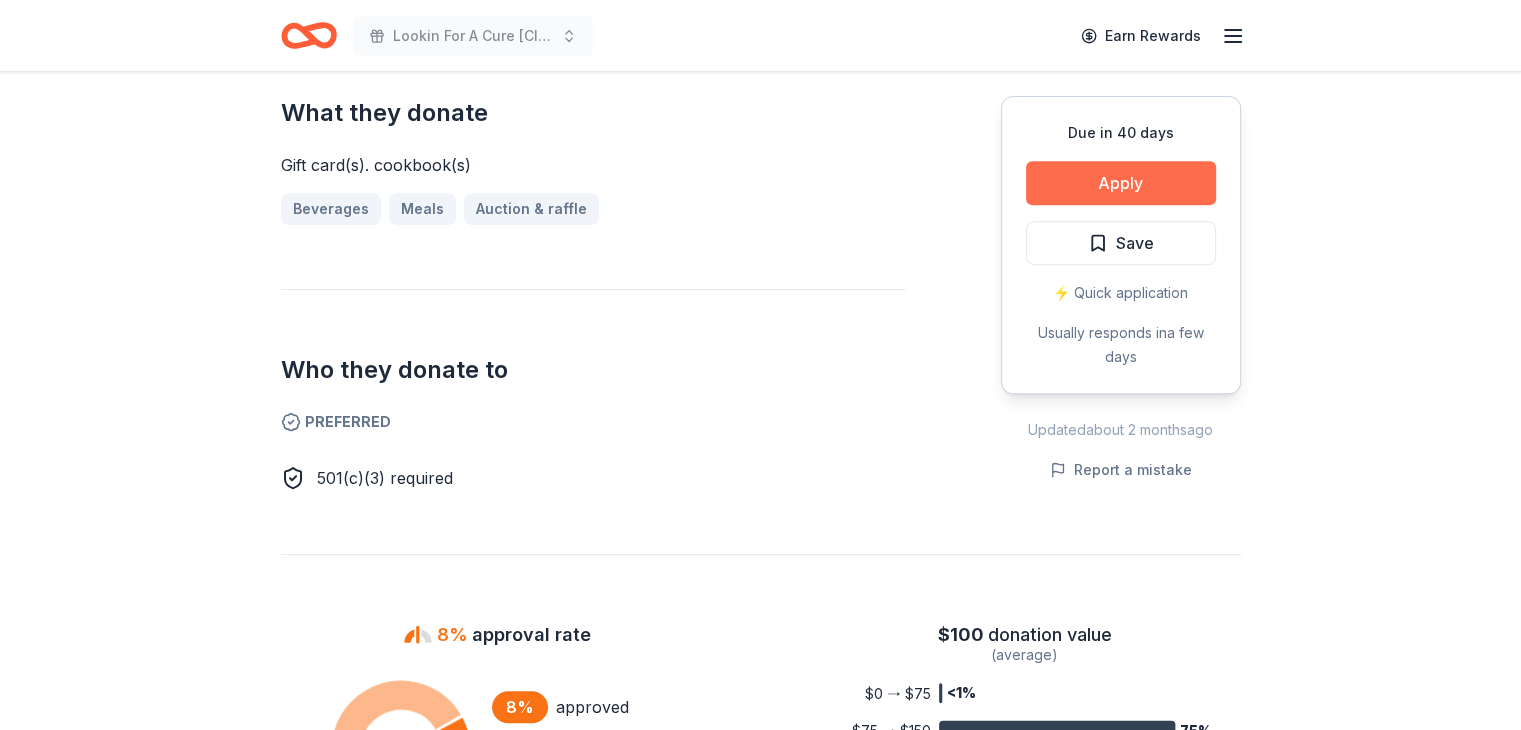 click on "Apply" at bounding box center (1121, 183) 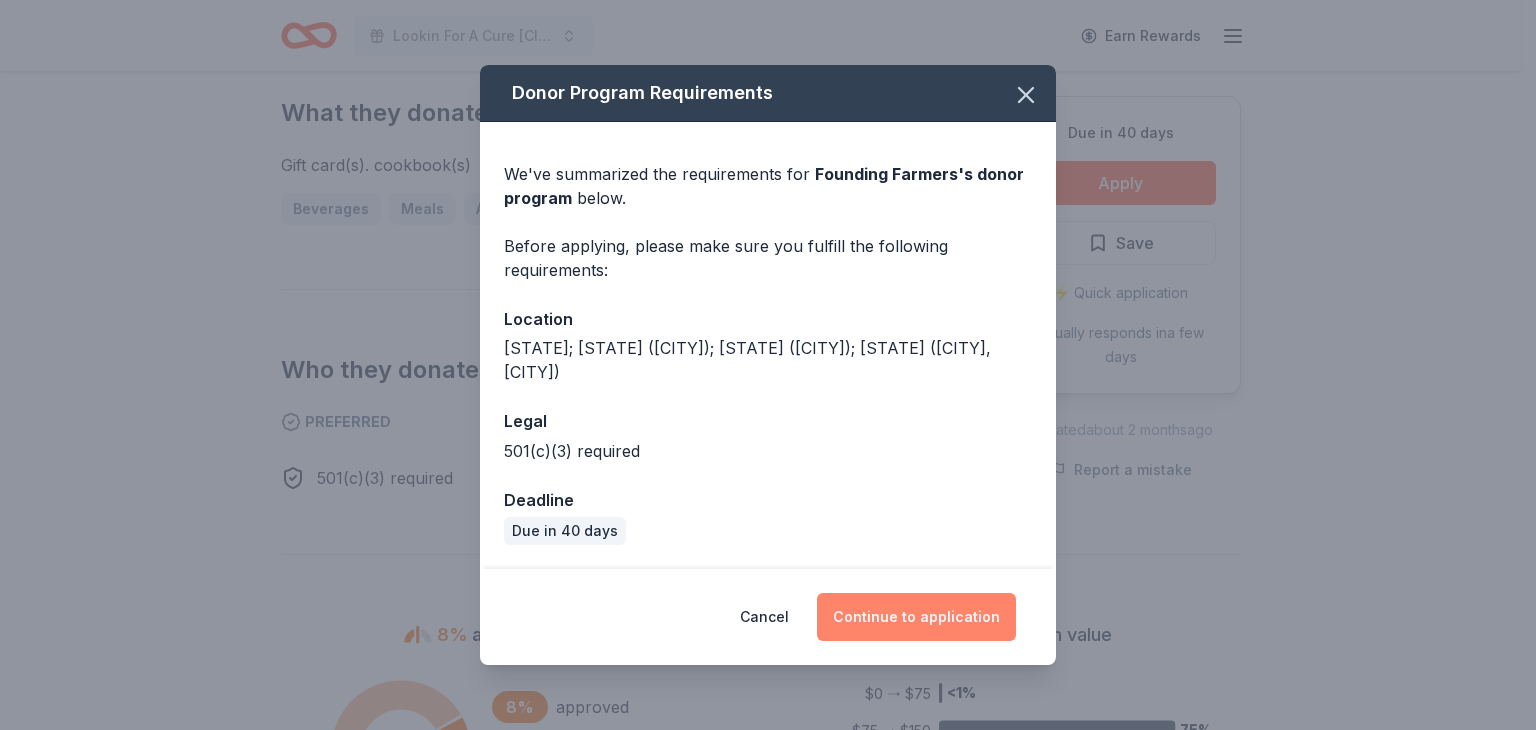 click on "Continue to application" at bounding box center [916, 617] 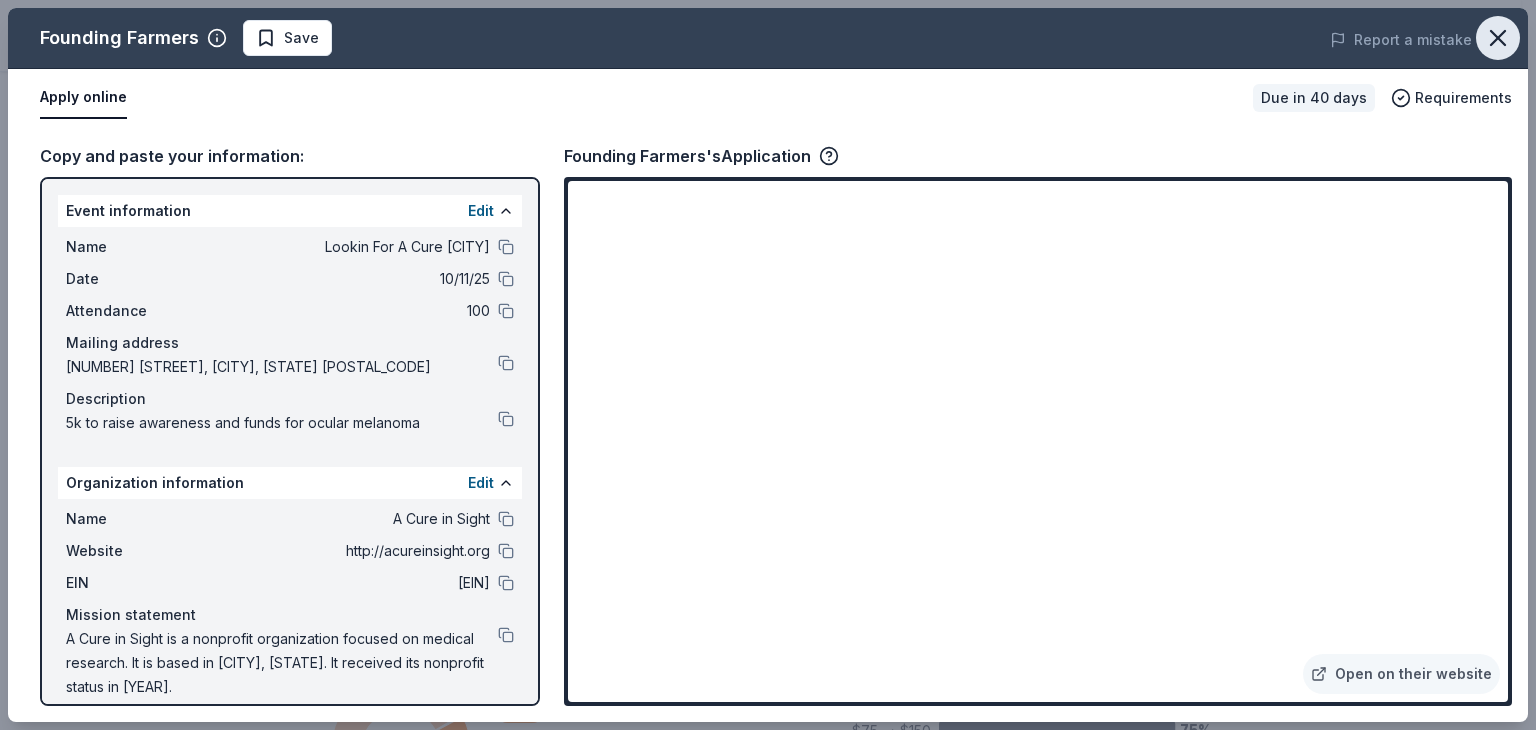 click 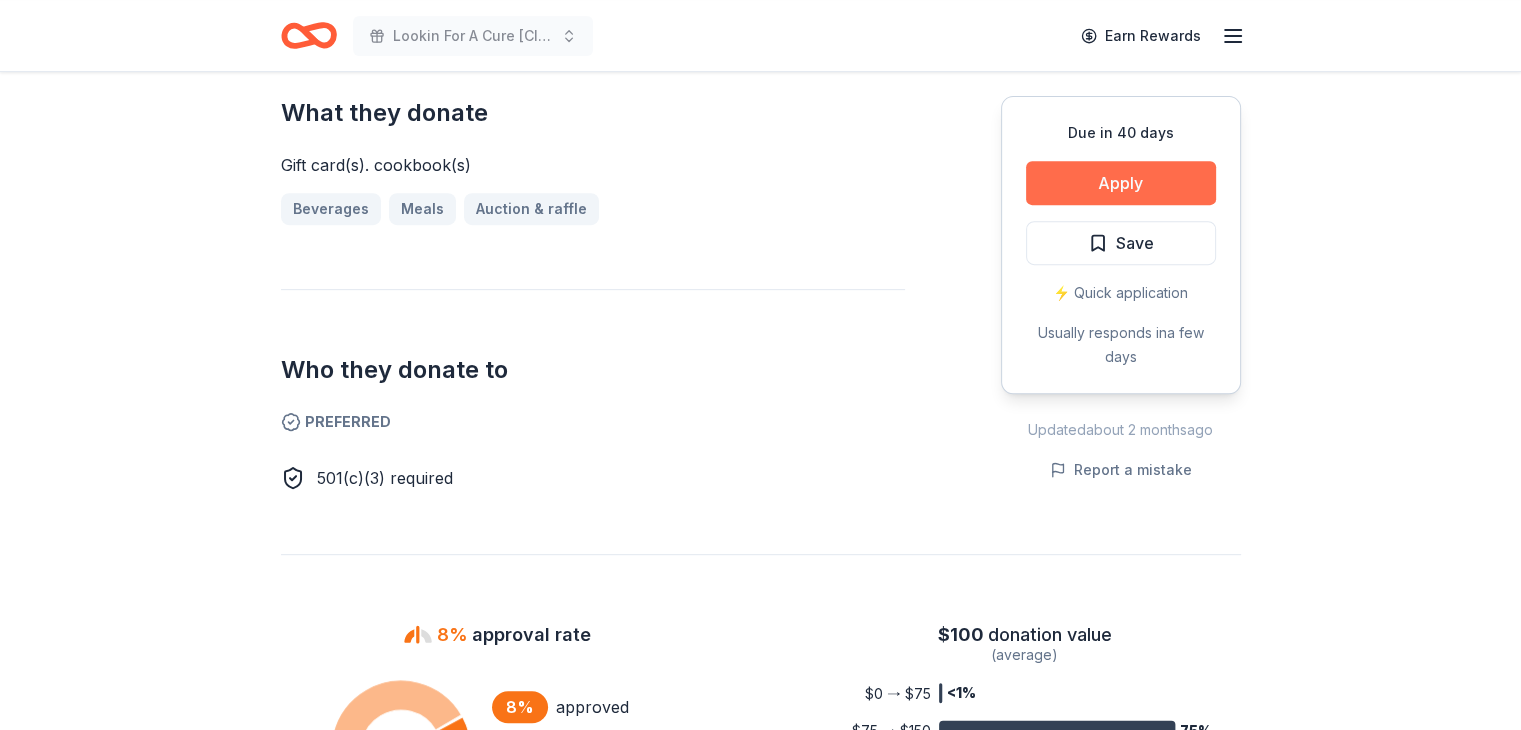 click on "Apply" at bounding box center [1121, 183] 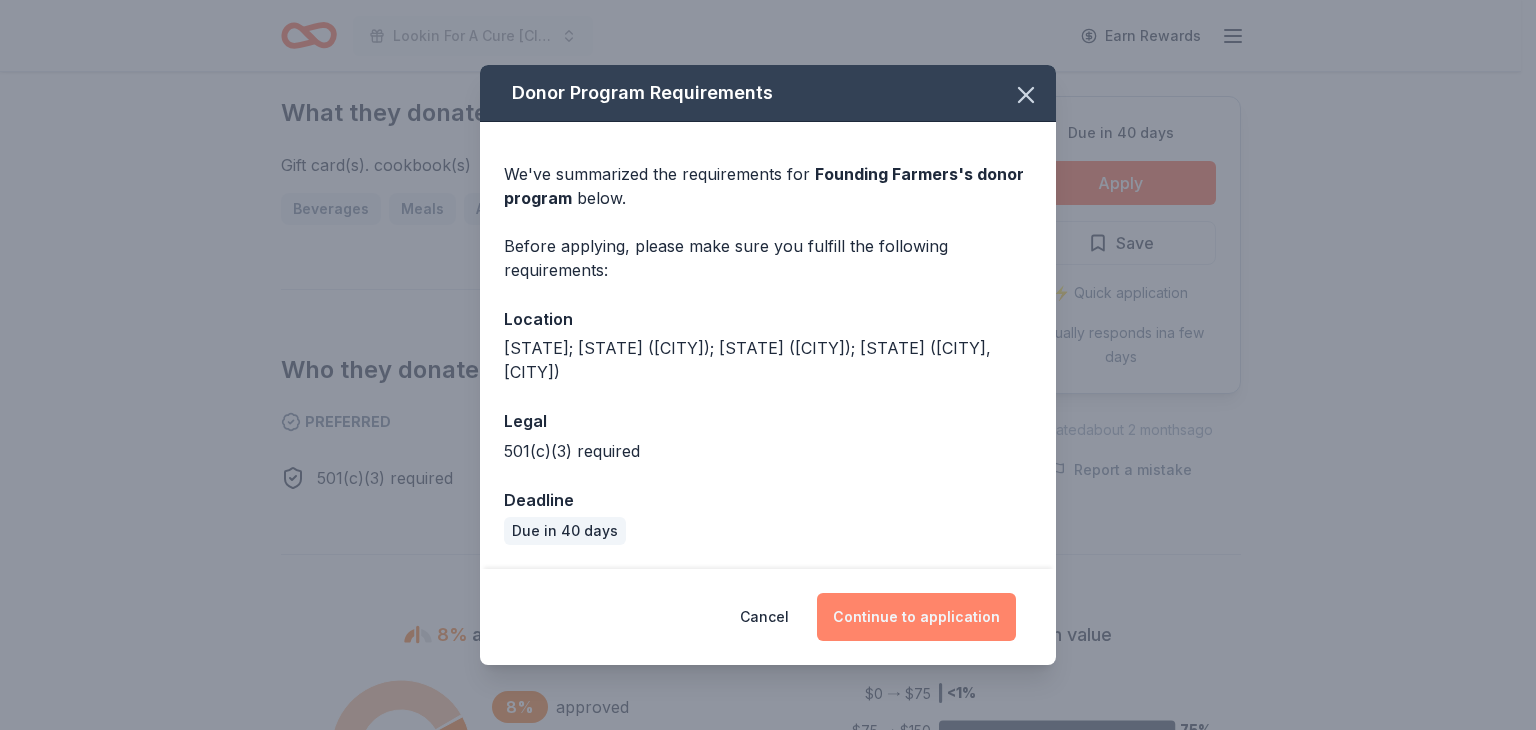 click on "Continue to application" at bounding box center (916, 617) 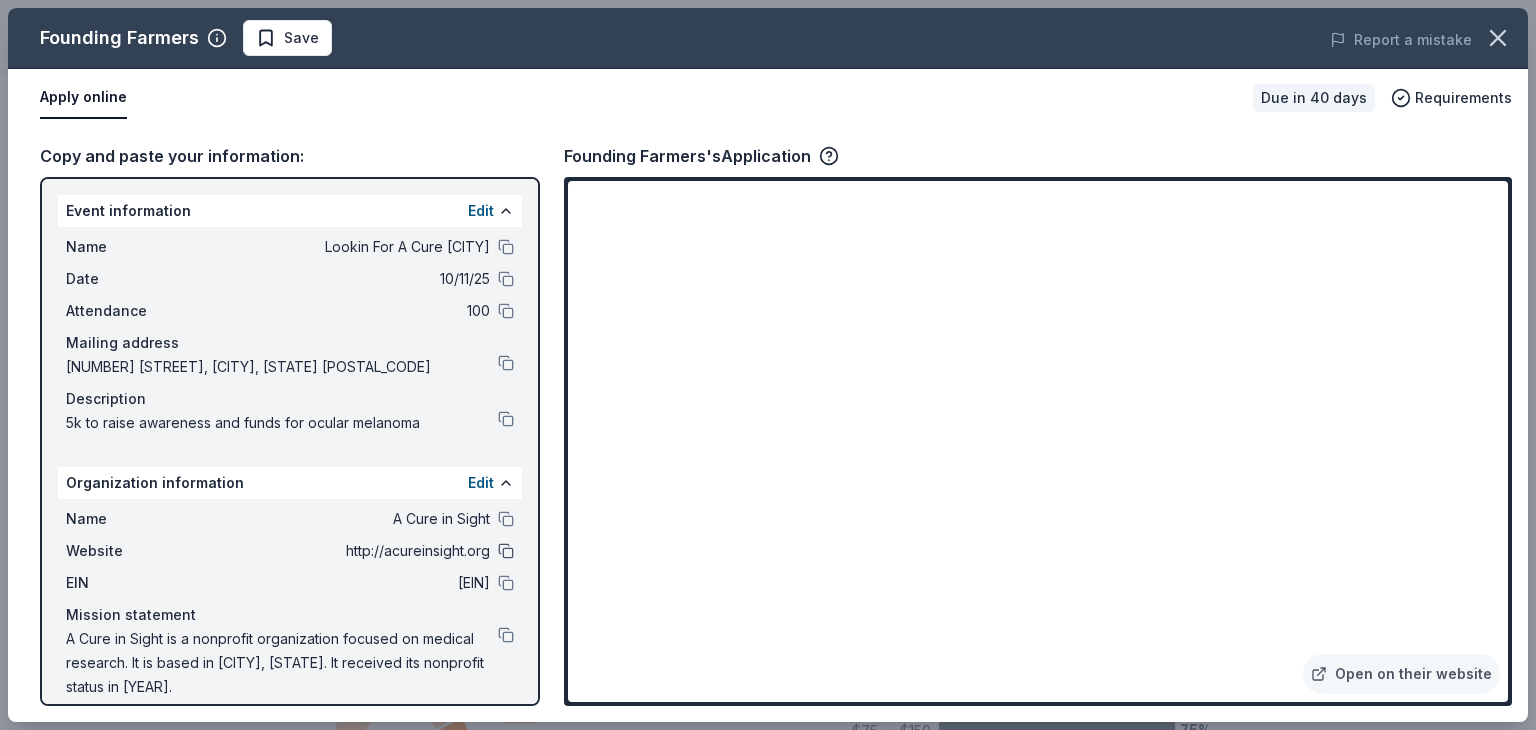 click at bounding box center [506, 551] 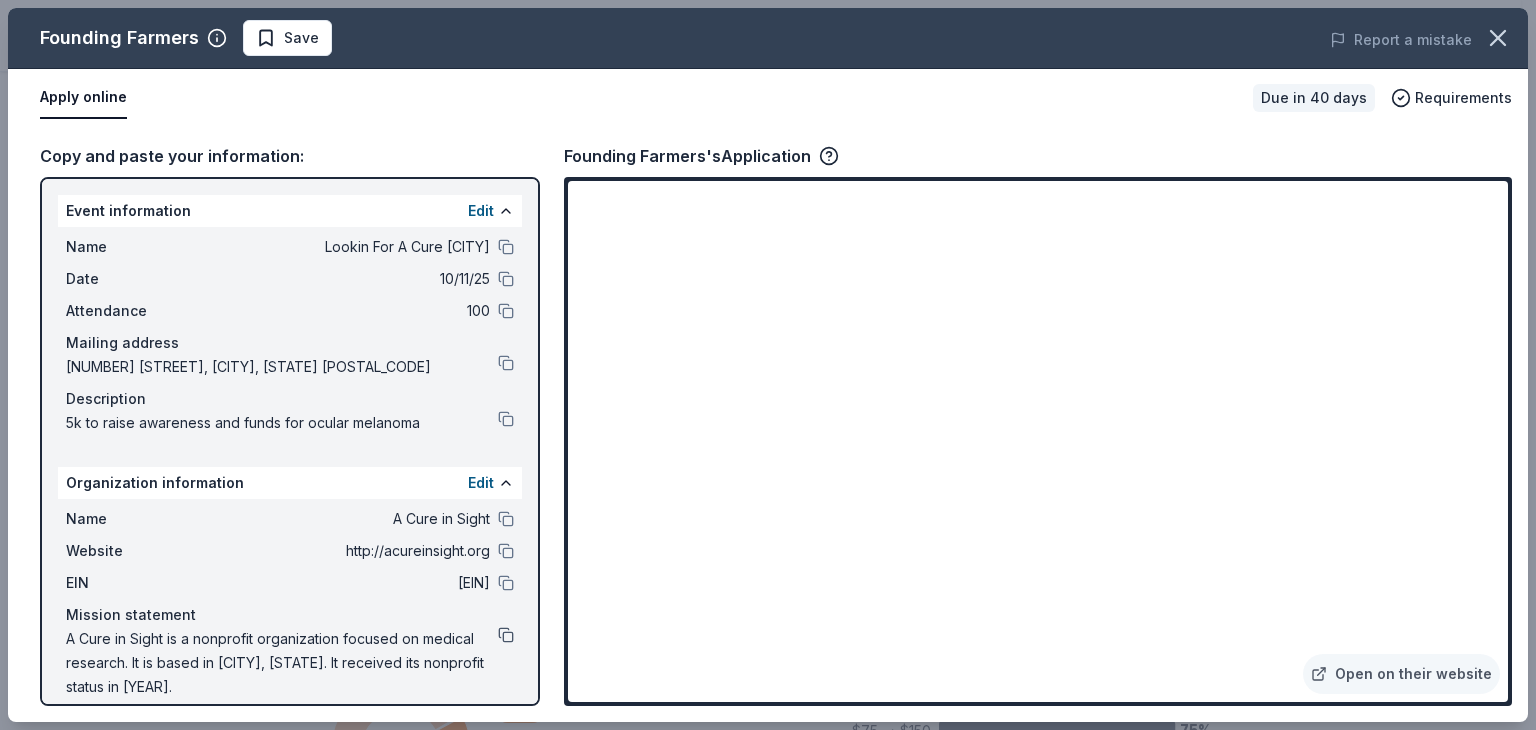 click at bounding box center (506, 635) 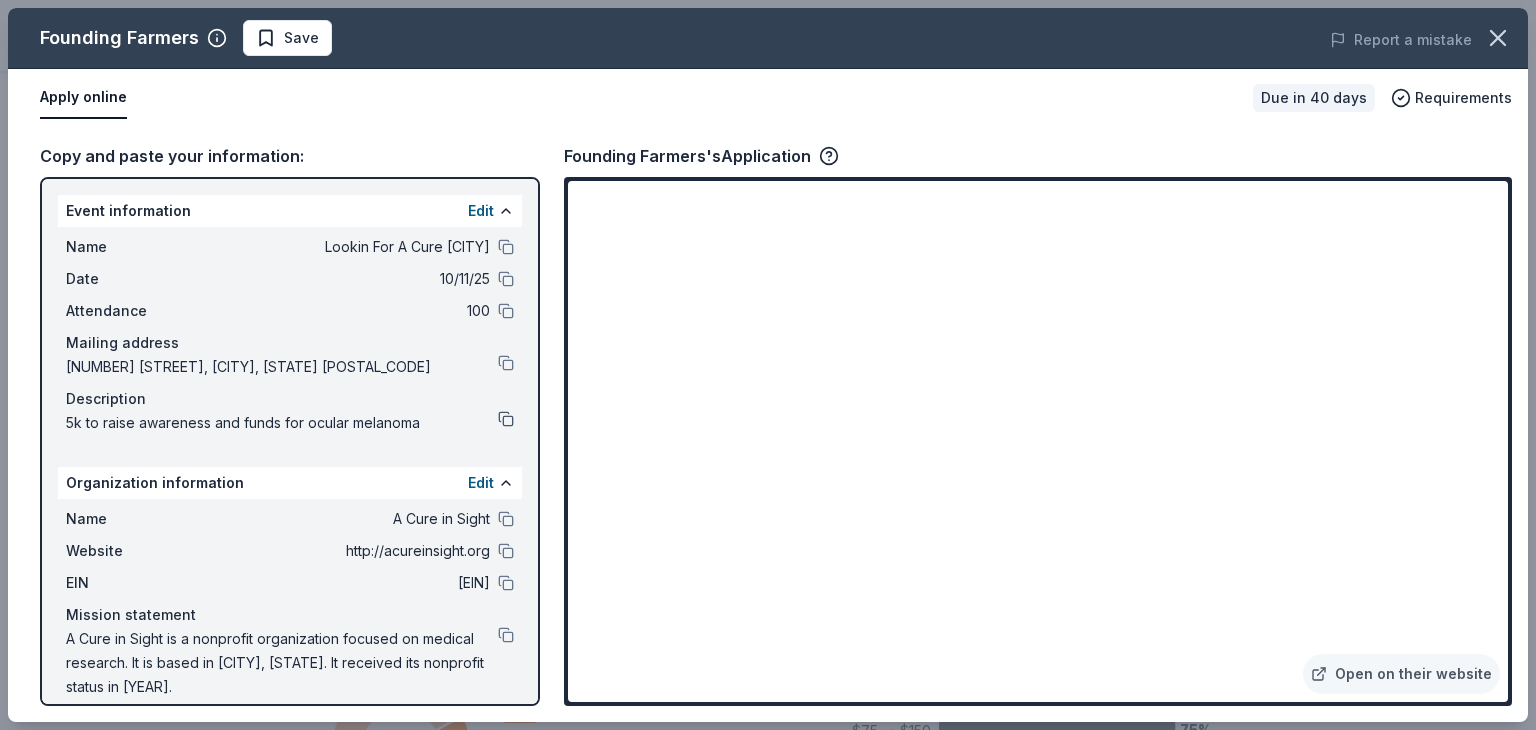 click at bounding box center (506, 419) 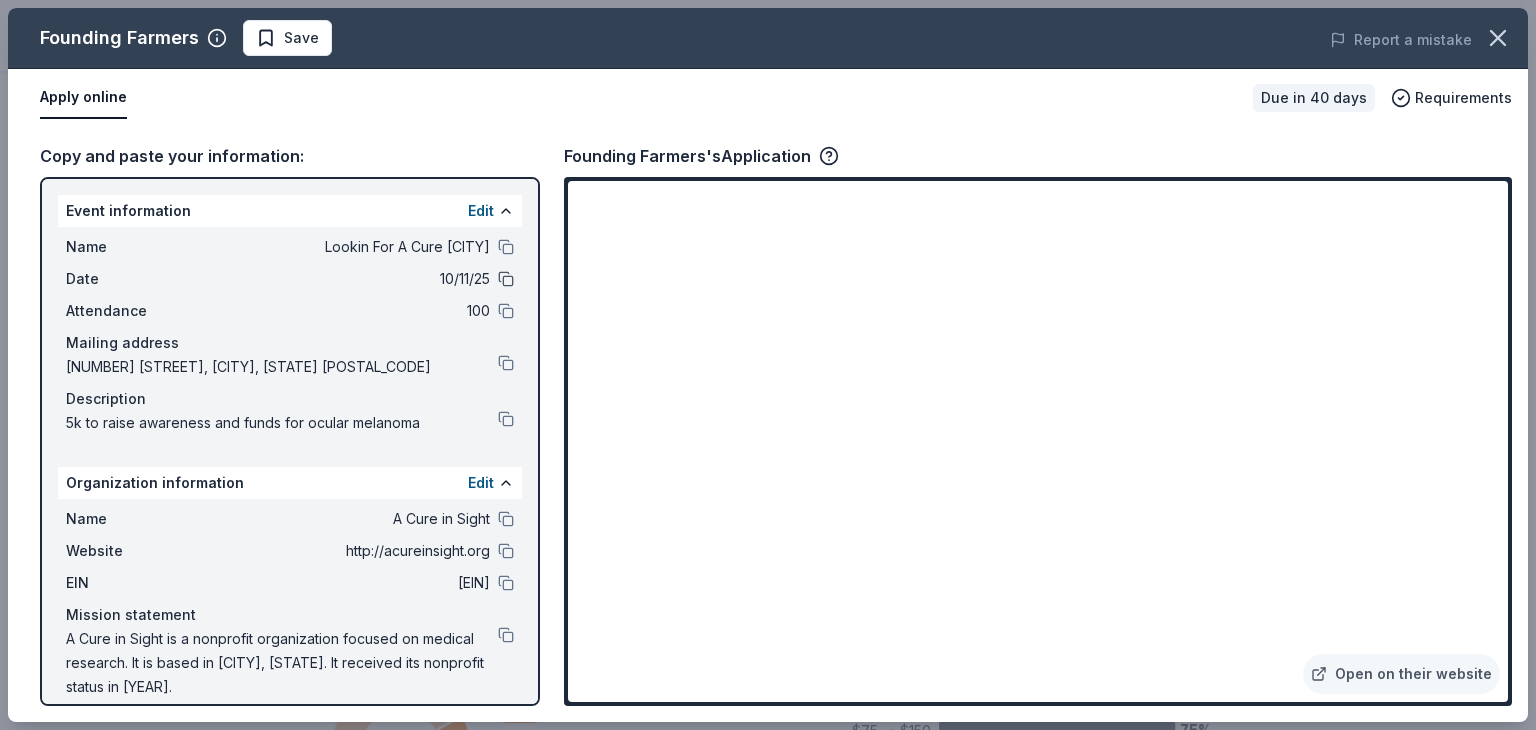 click at bounding box center (506, 279) 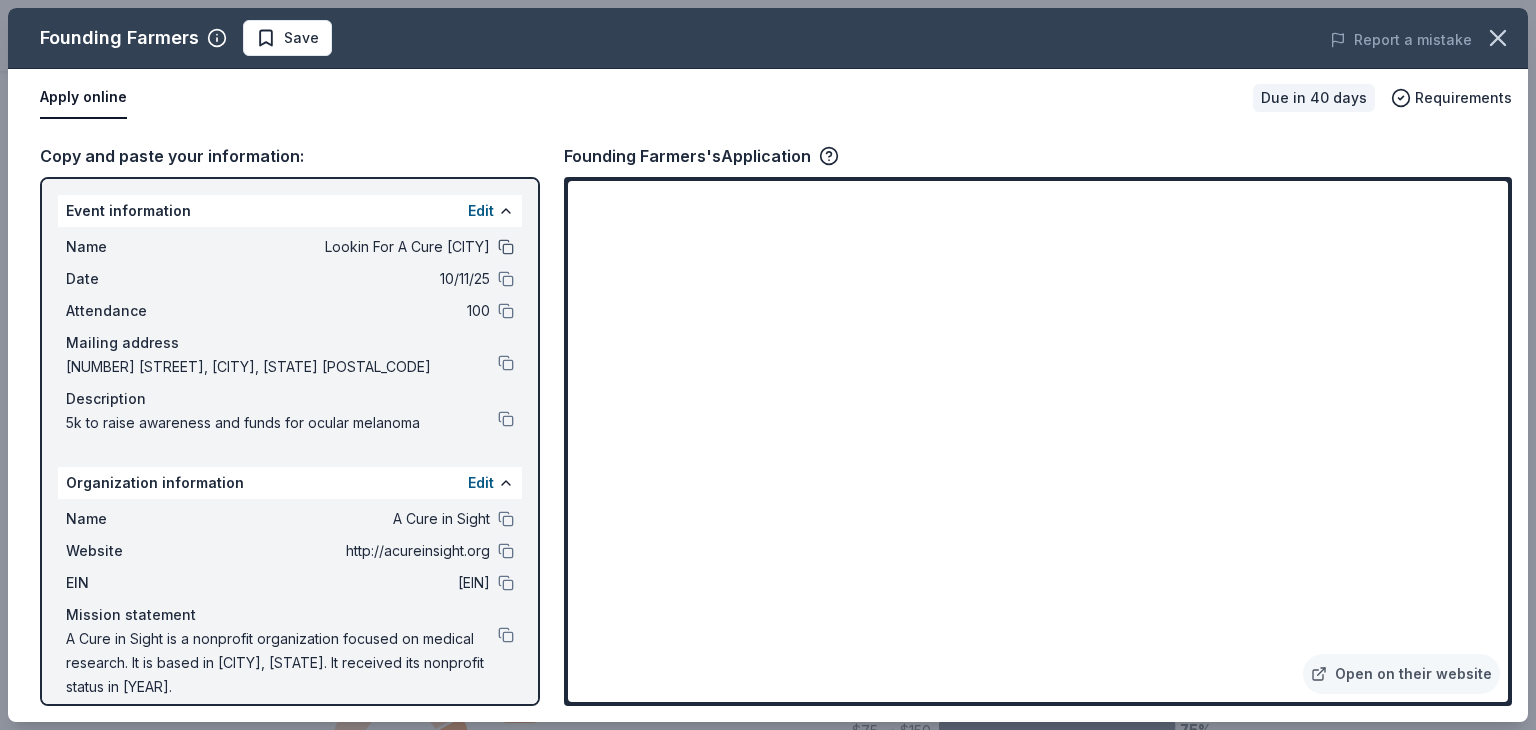 click at bounding box center [506, 247] 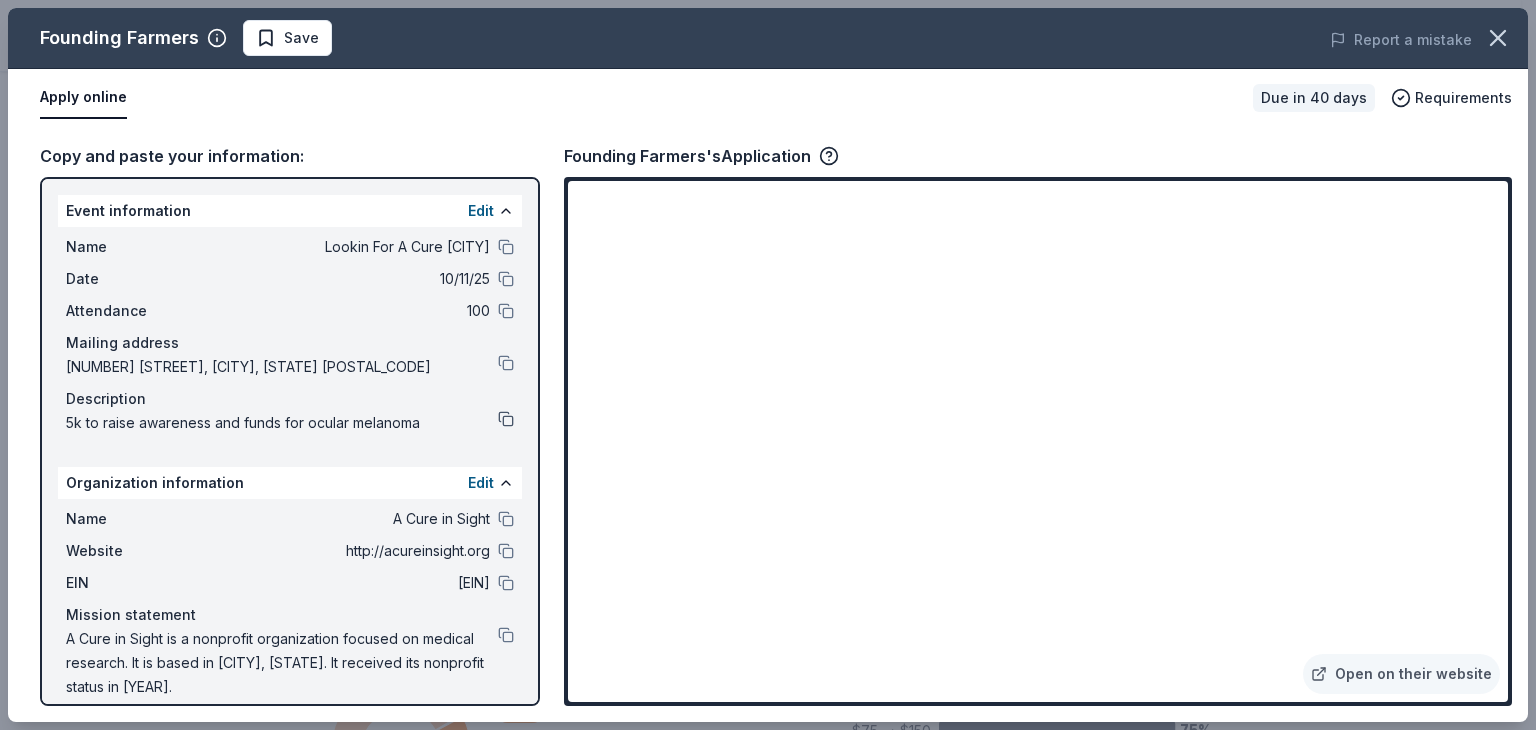 click at bounding box center [506, 419] 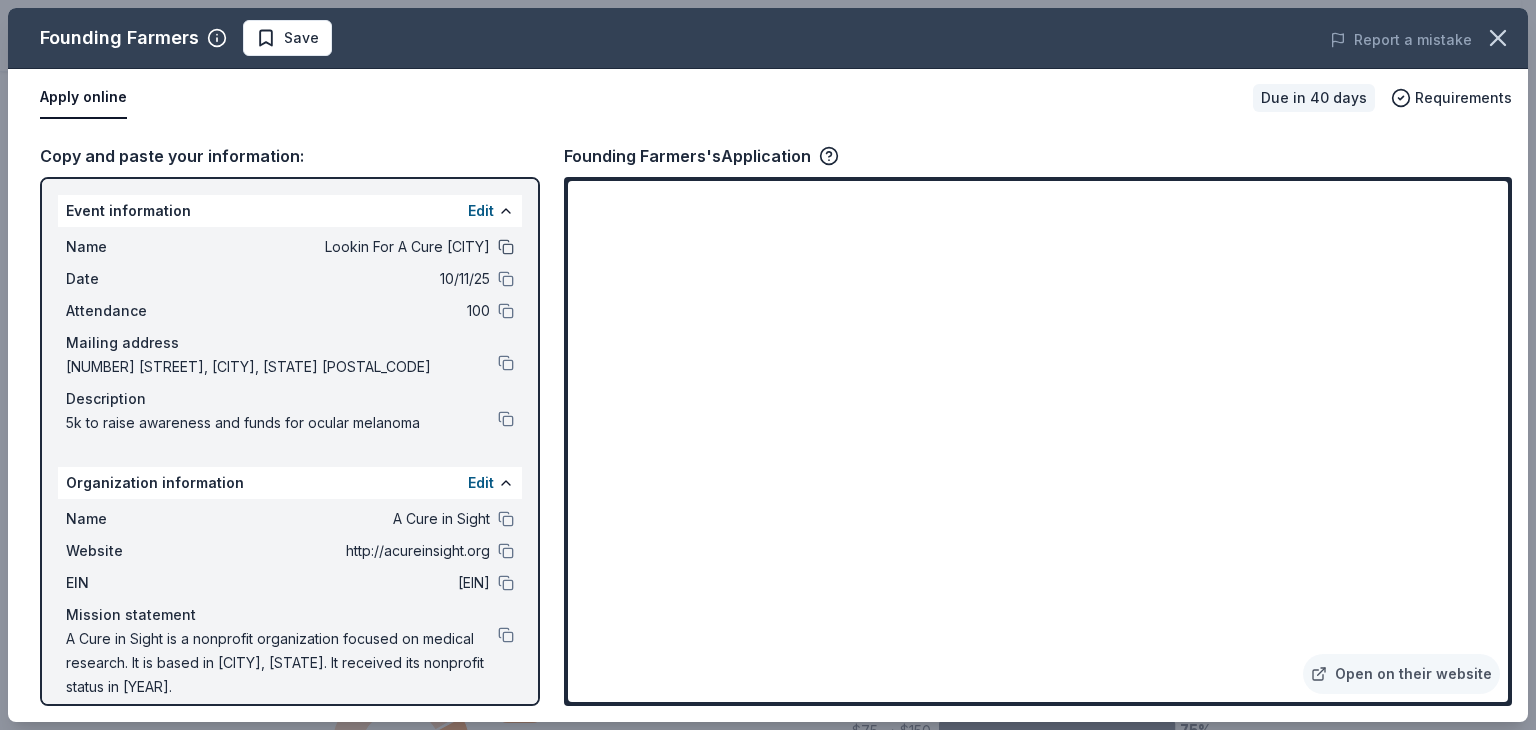 click at bounding box center (506, 247) 